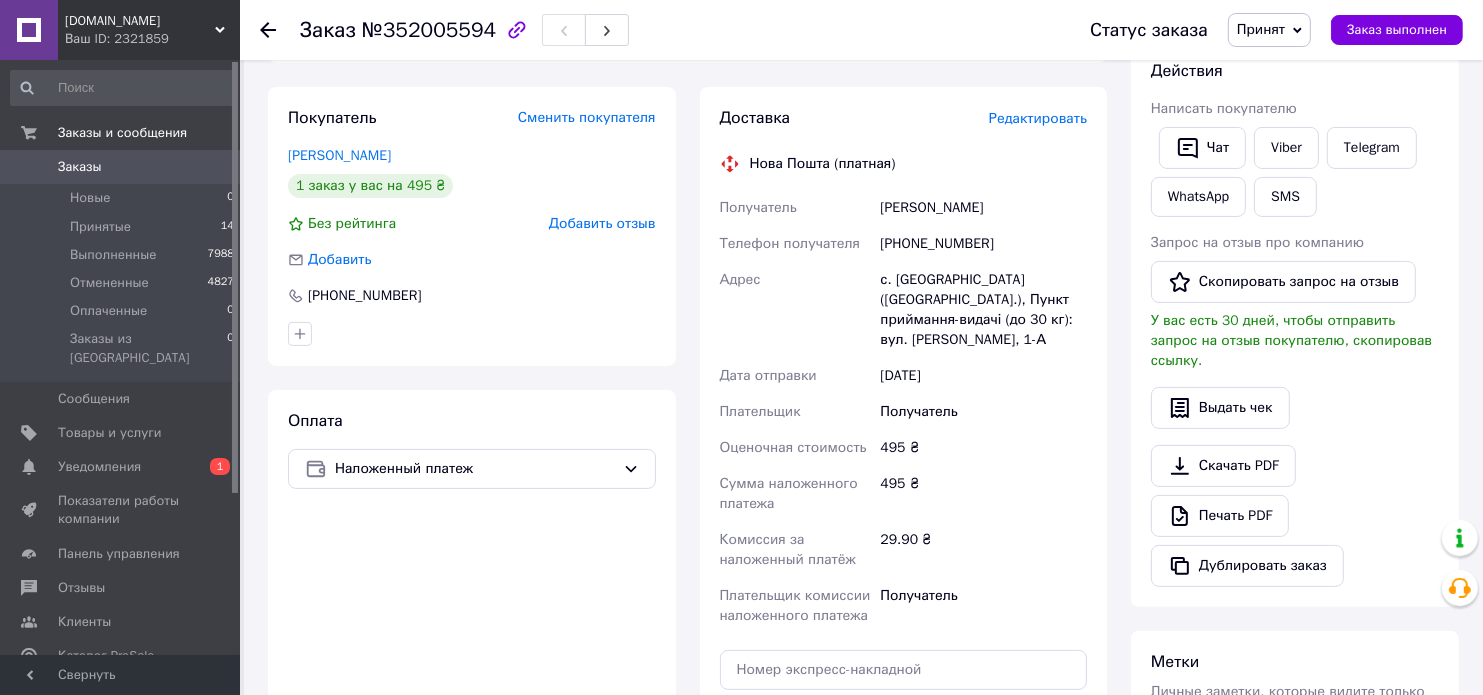 scroll, scrollTop: 360, scrollLeft: 0, axis: vertical 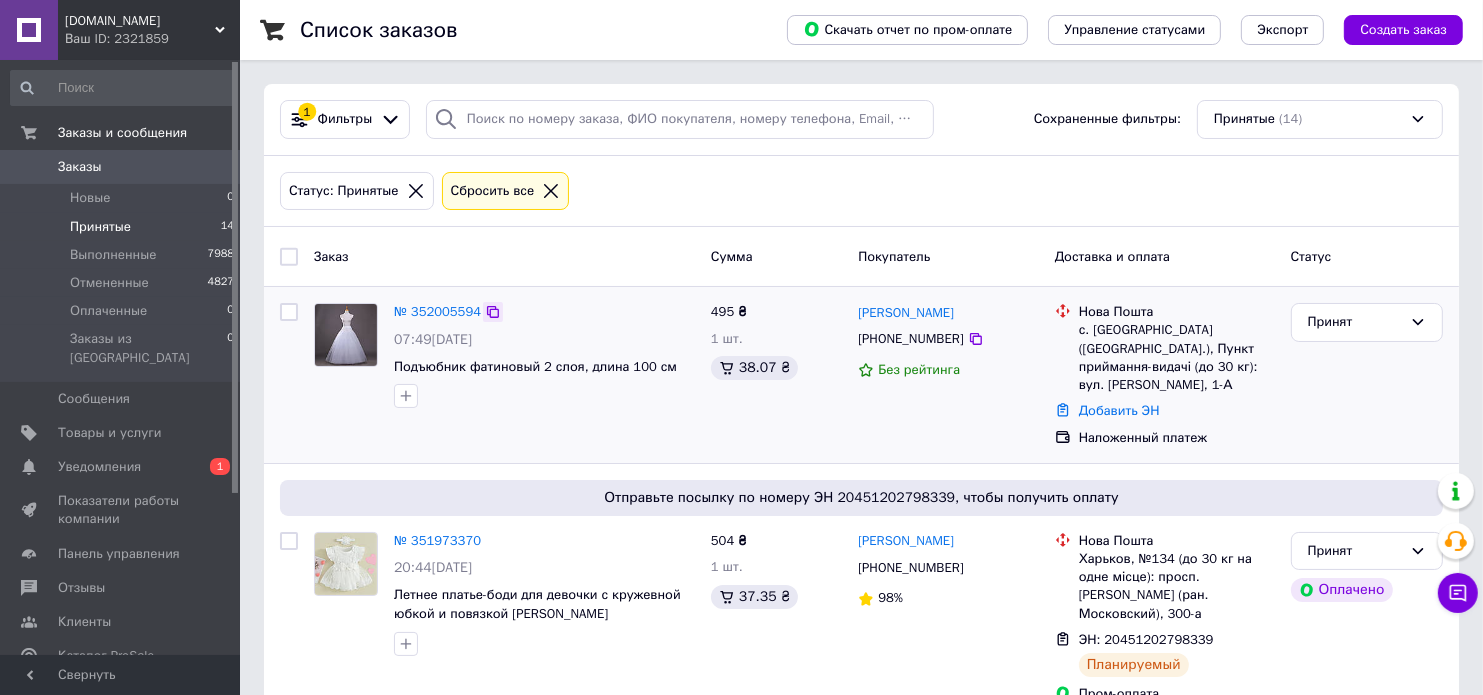 click 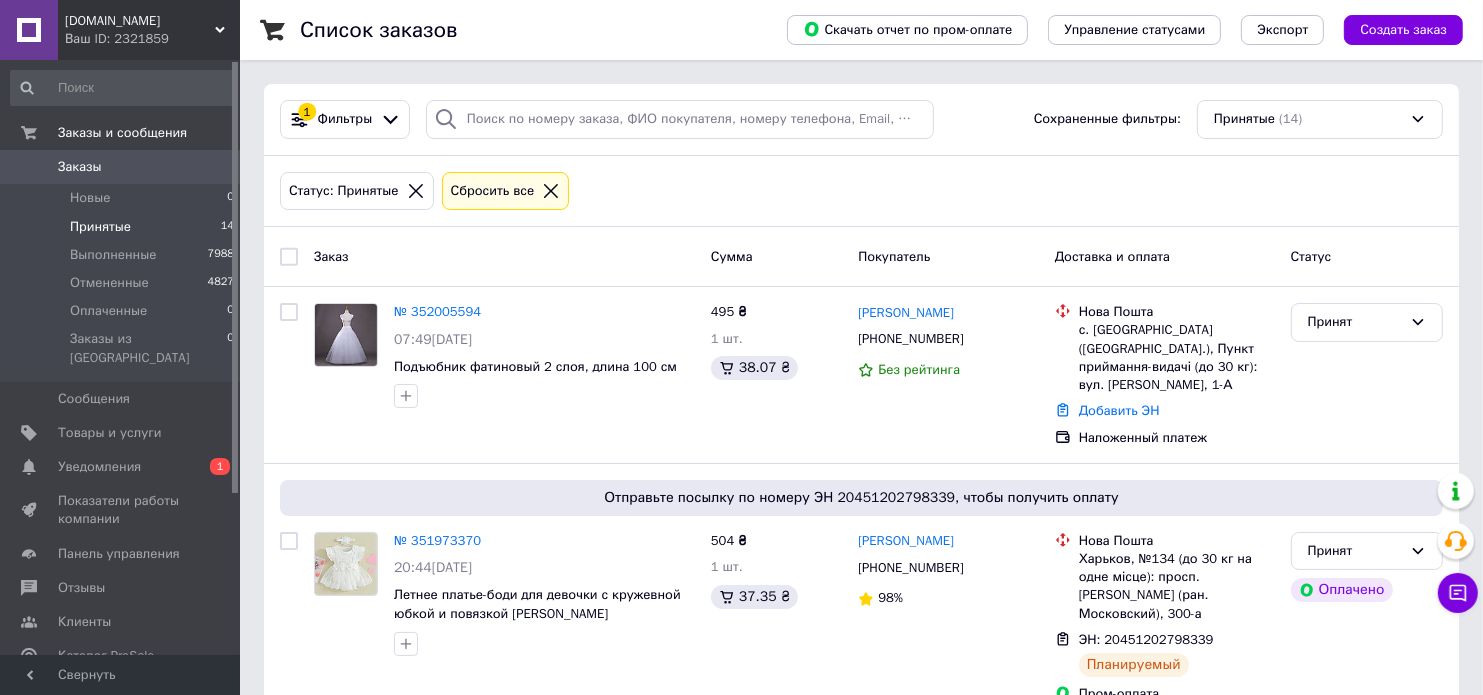 click on "Принятые" at bounding box center [100, 227] 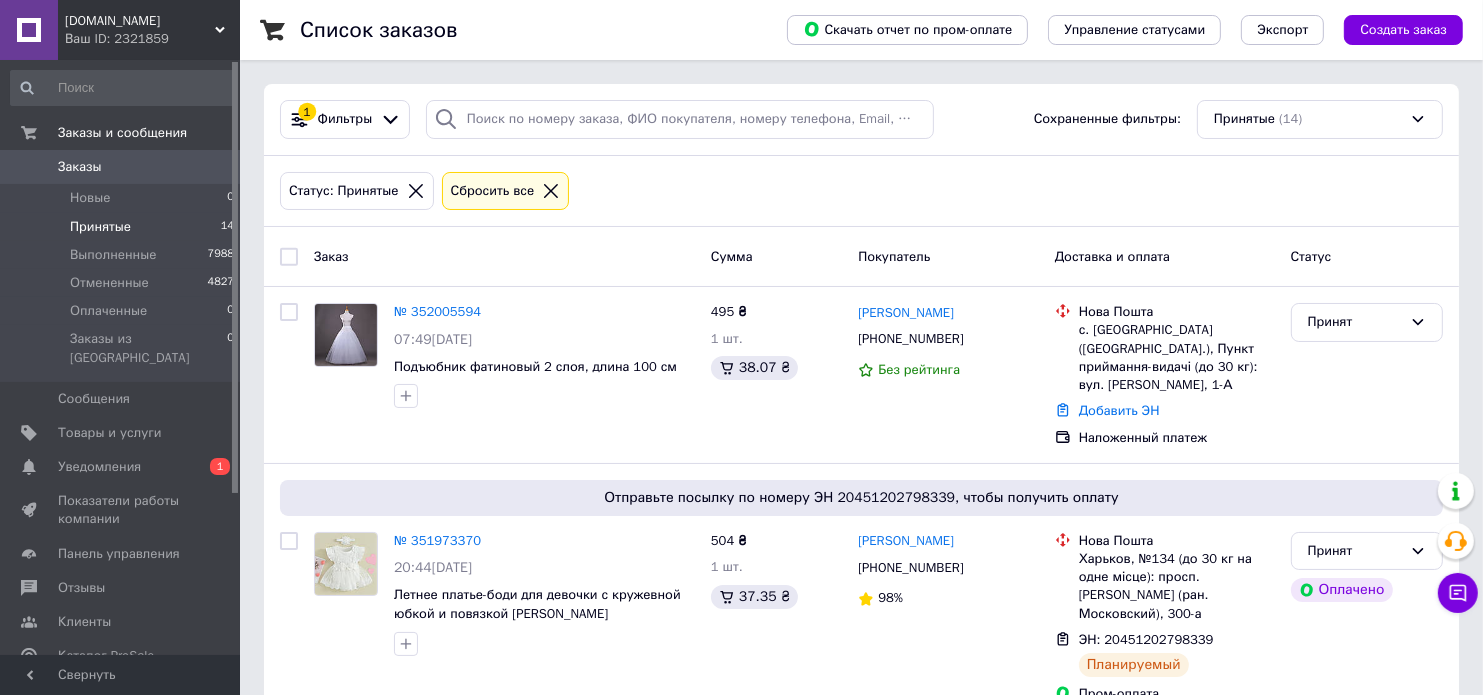 click on "Принятые" at bounding box center [100, 227] 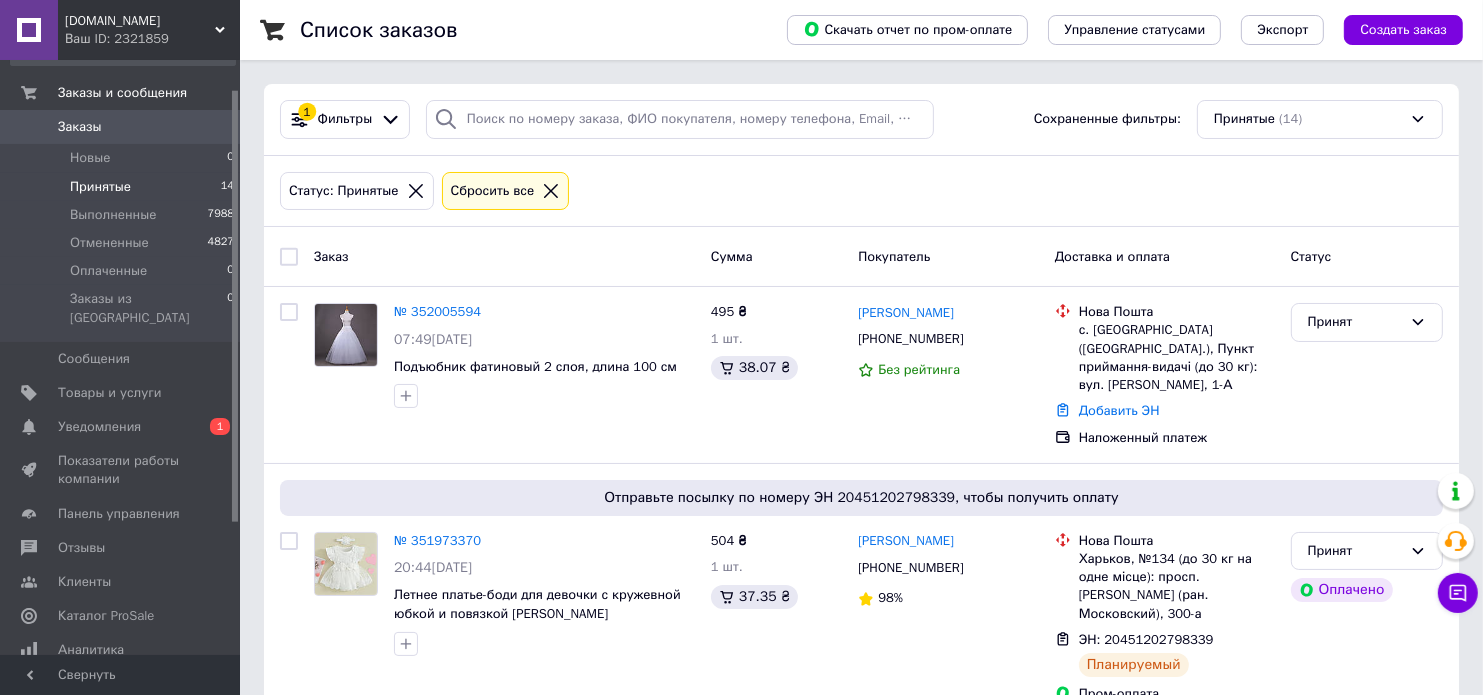 click on "Статус: Принятые Сбросить все" at bounding box center [861, 191] 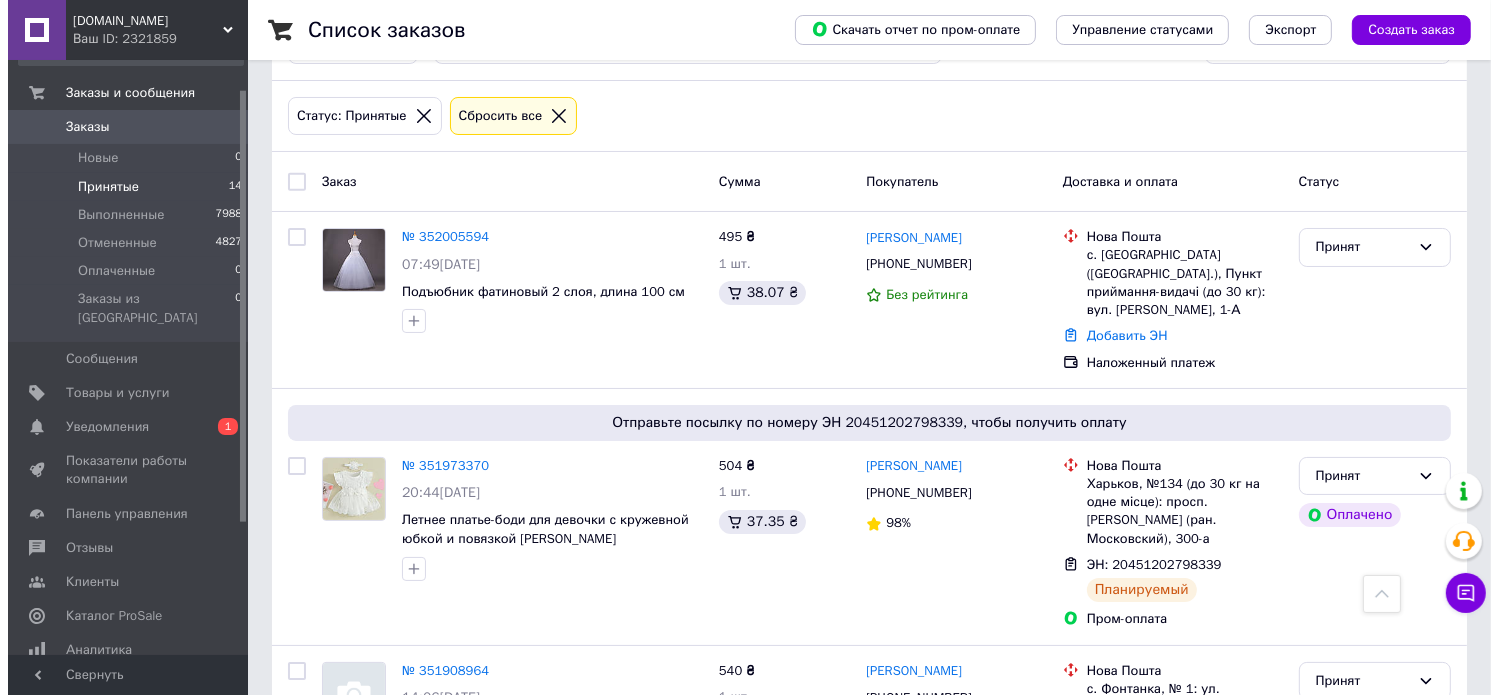 scroll, scrollTop: 0, scrollLeft: 0, axis: both 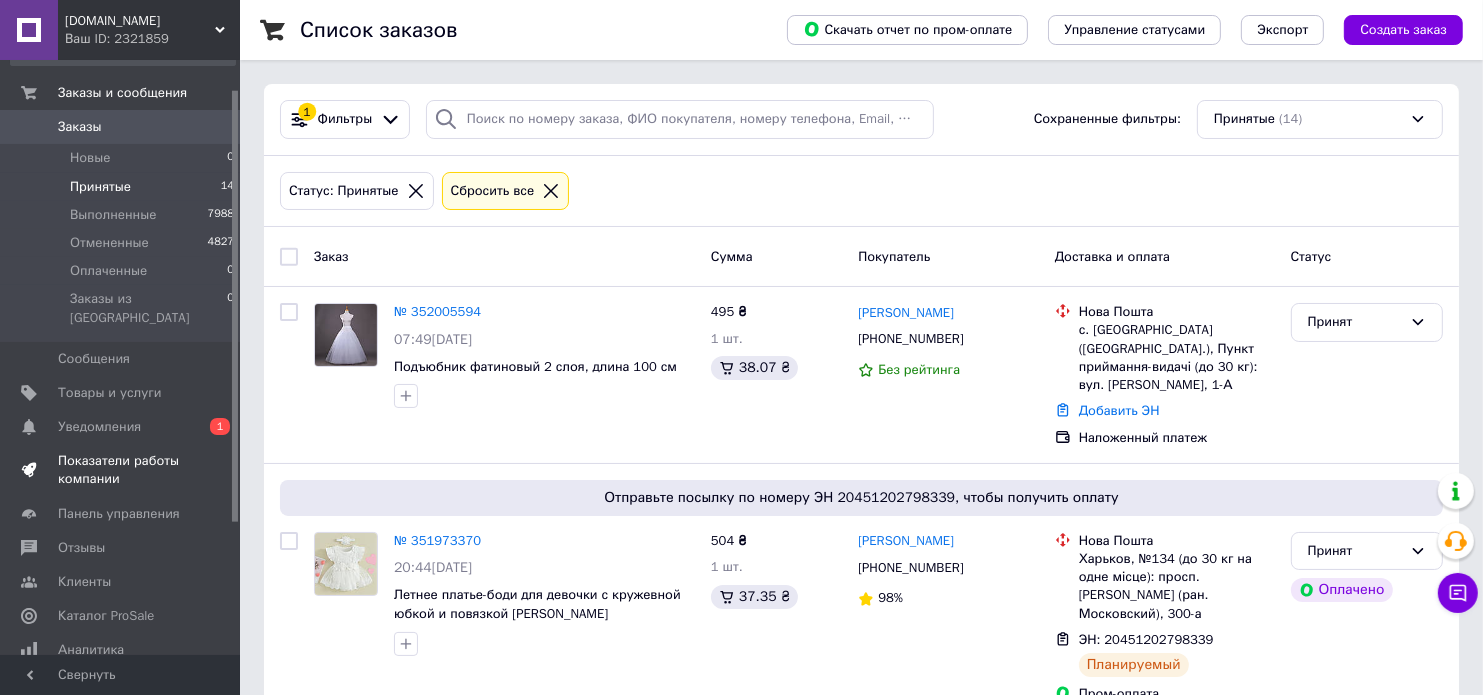 click on "Показатели работы компании" at bounding box center (121, 470) 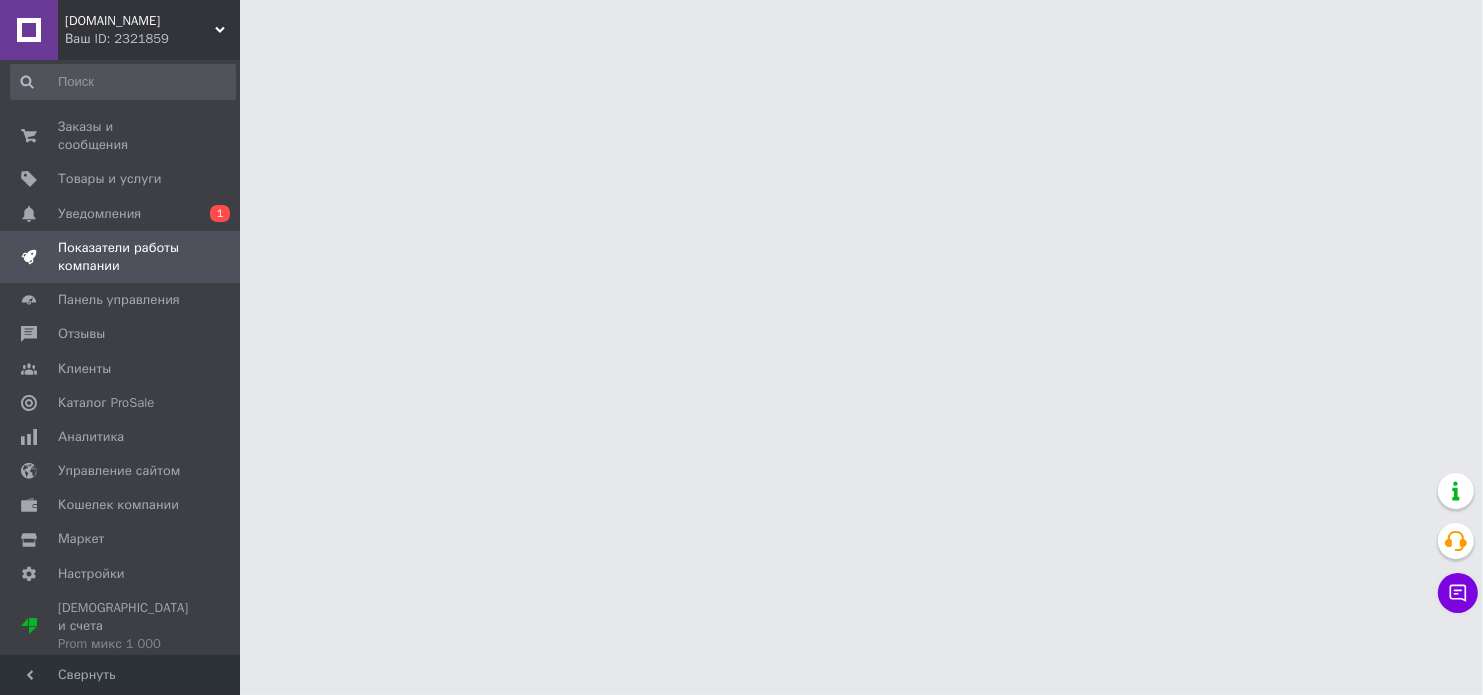 scroll, scrollTop: 0, scrollLeft: 0, axis: both 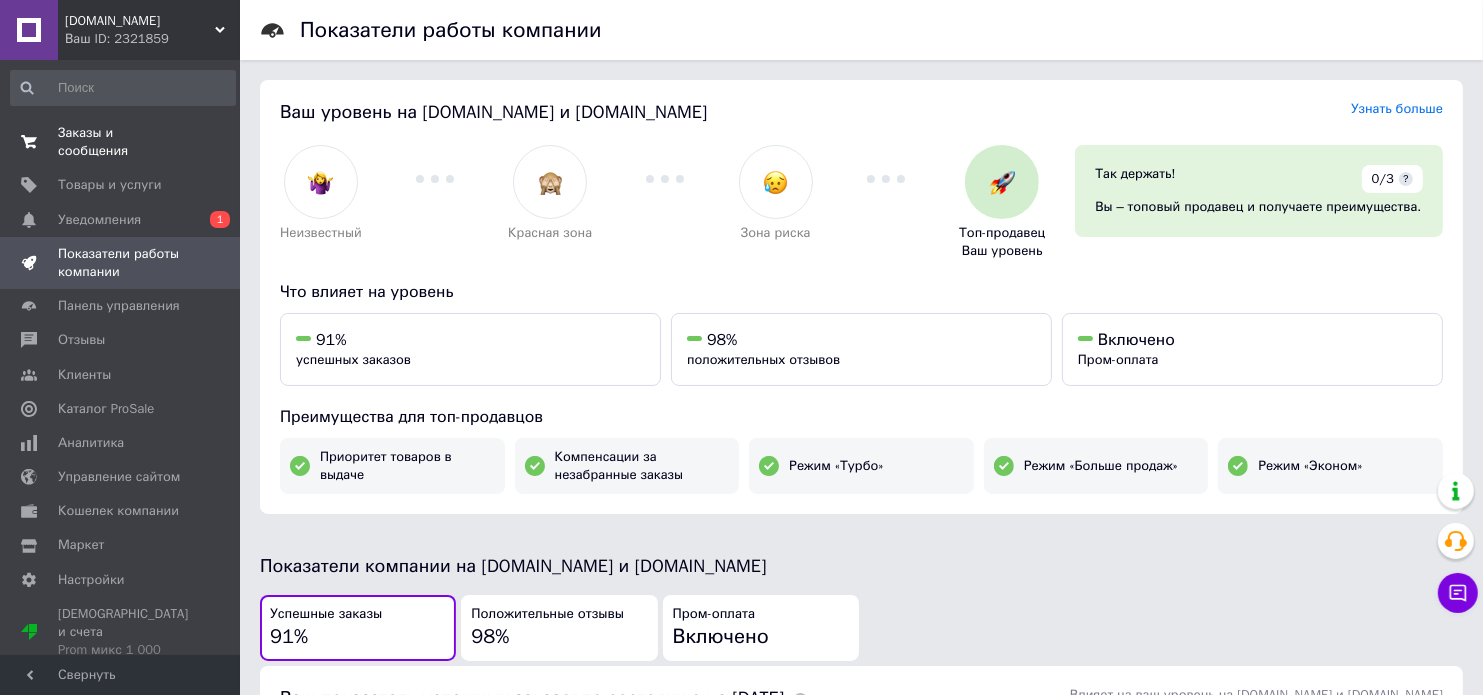 click on "Заказы и сообщения" at bounding box center [121, 142] 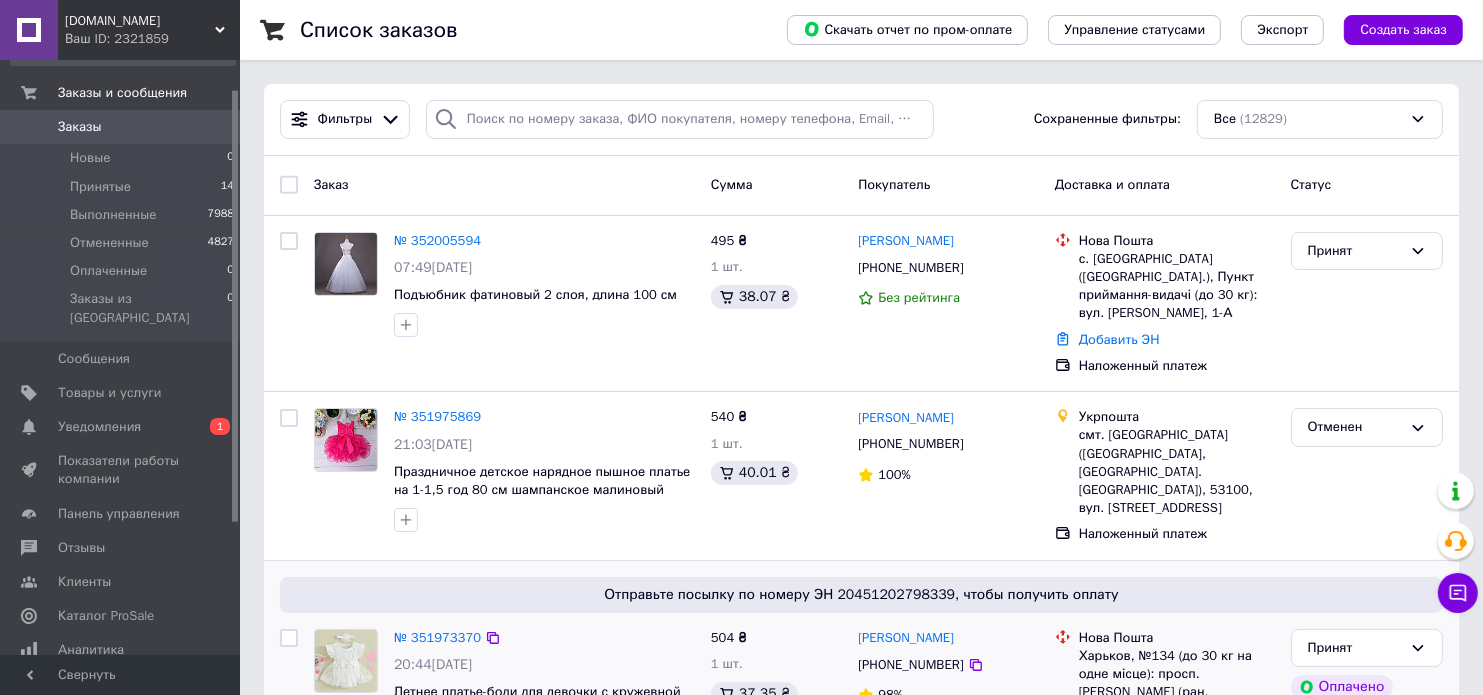 scroll, scrollTop: 80, scrollLeft: 0, axis: vertical 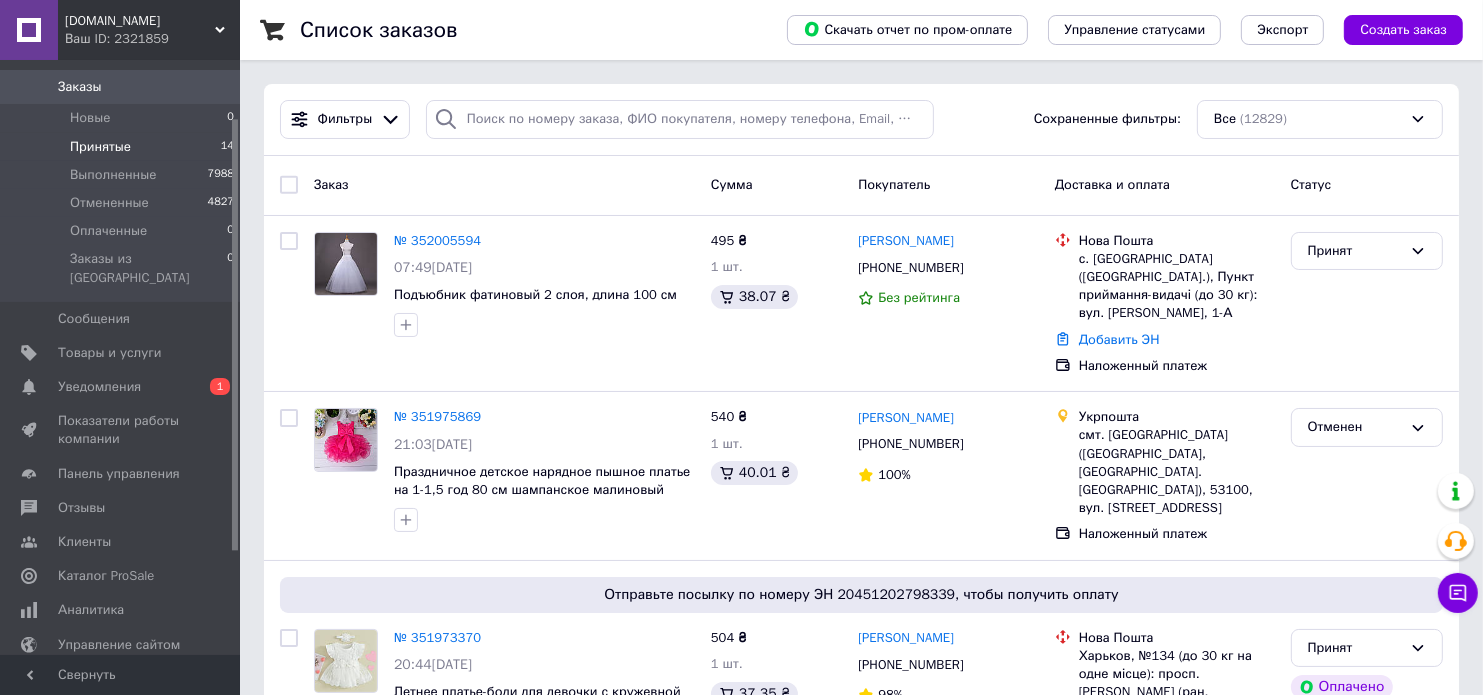 click on "Принятые" at bounding box center [100, 147] 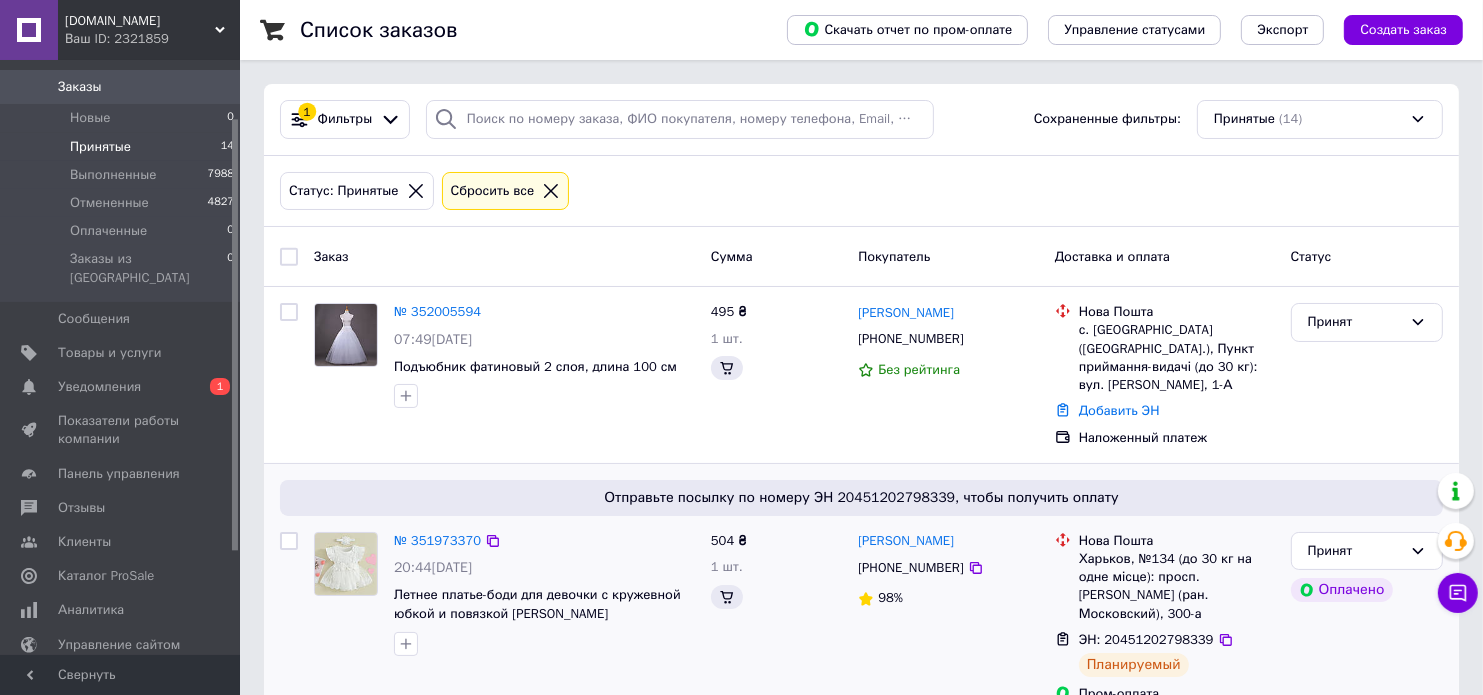 click on "Отправьте посылку по номеру ЭН 20451202798339, чтобы получить оплату № 351973370 20:44, 09.07.2025 Летнее платье-боди для девочки с кружевной юбкой и повязкой Ирина (белый) р.60-80 см от 0 до 1 года 70 504 ₴ 1 шт. Виктория Ульянохина +380661416701 98% Нова Пошта Харьков, №134 (до 30 кг на одне місце): просп. Героев Харькова (ран. Московский), 300-а ЭН: 20451202798339 Планируемый Пром-оплата Принят Оплачено" at bounding box center [861, 592] 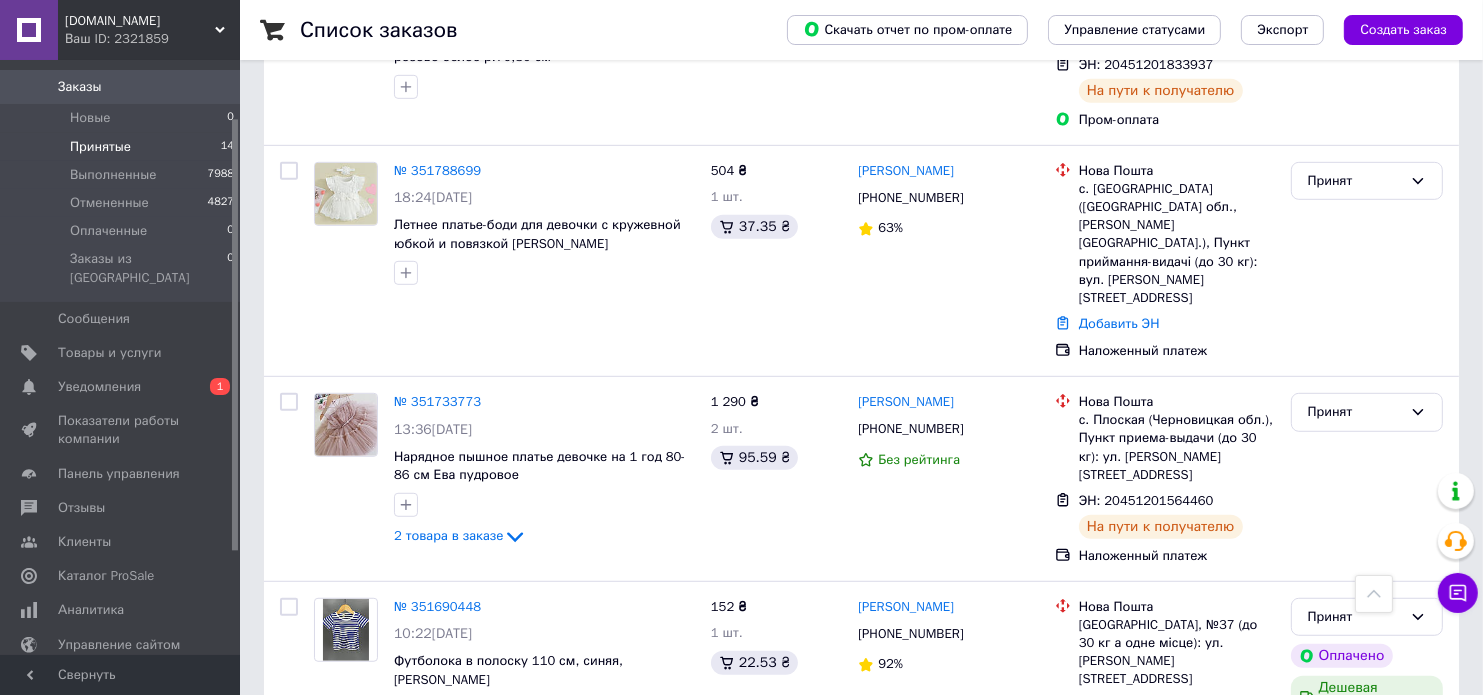 scroll, scrollTop: 1105, scrollLeft: 0, axis: vertical 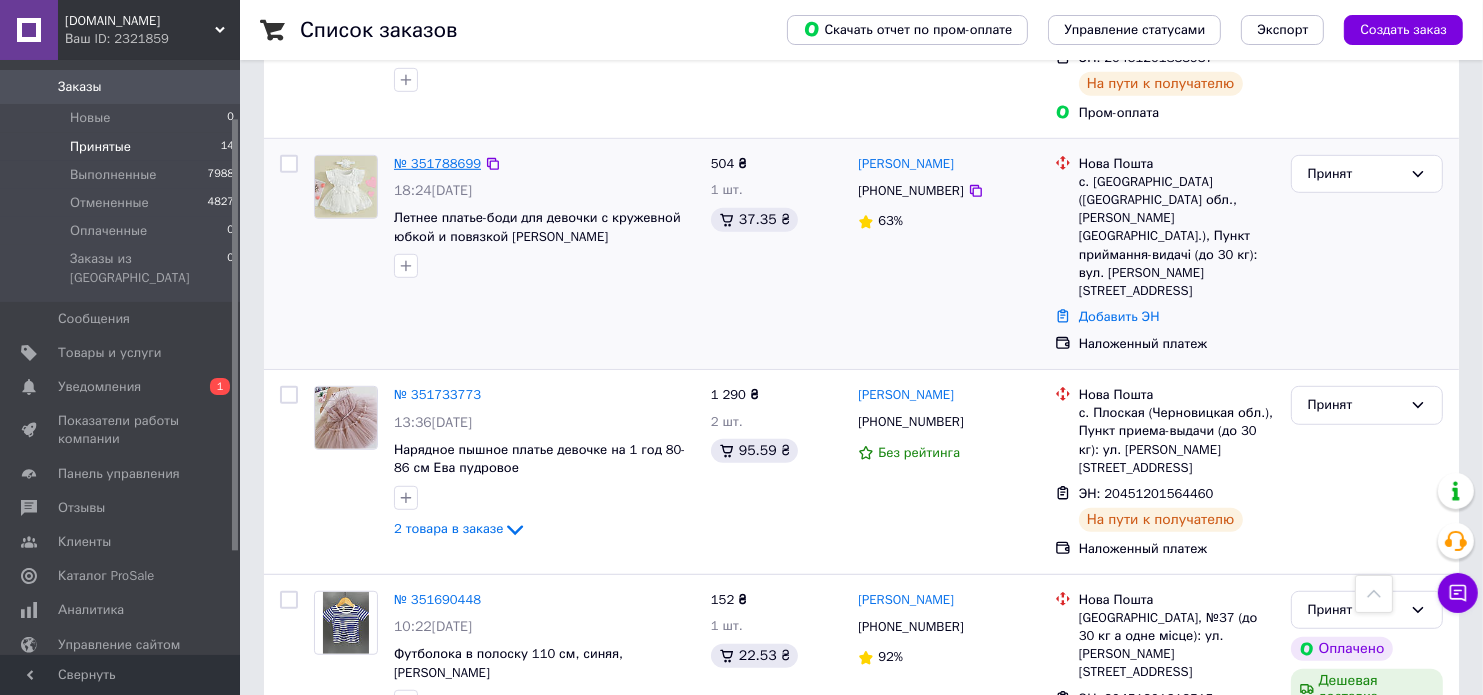 click on "№ 351788699" at bounding box center [437, 163] 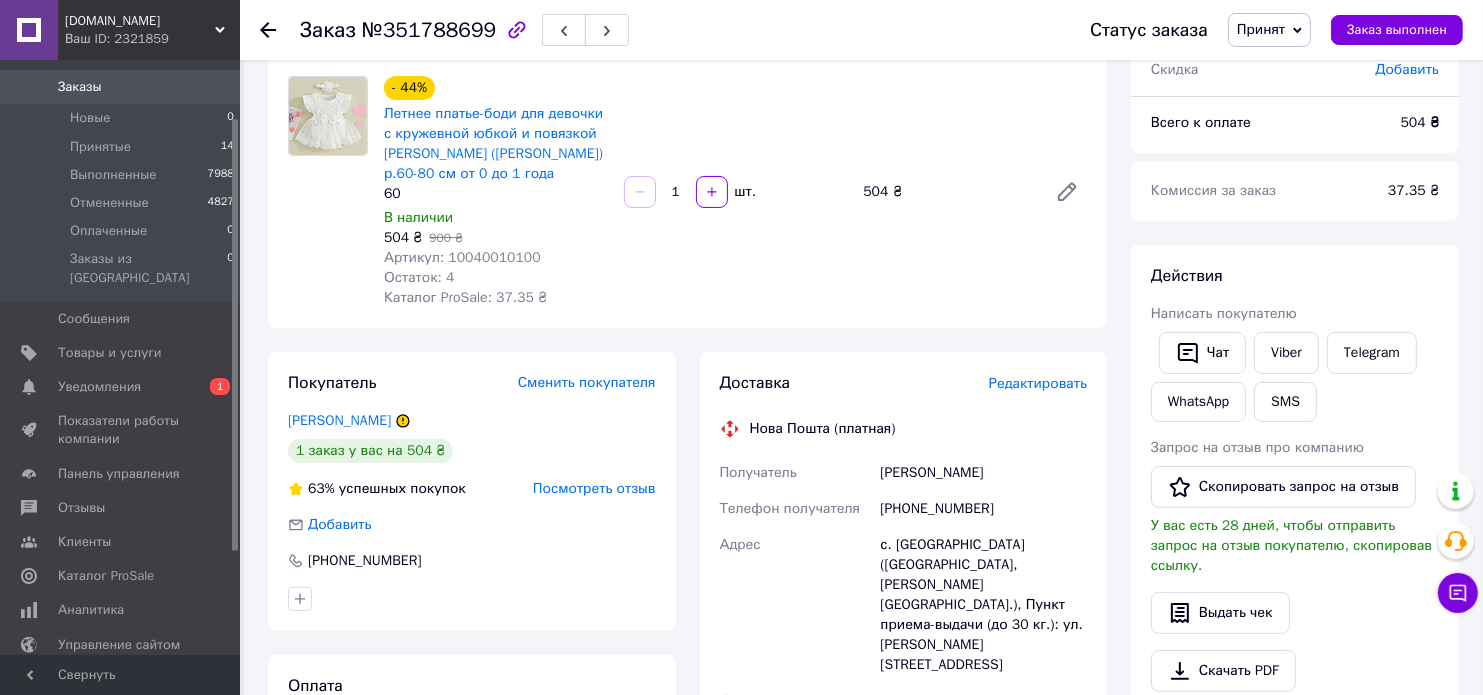 scroll, scrollTop: 115, scrollLeft: 0, axis: vertical 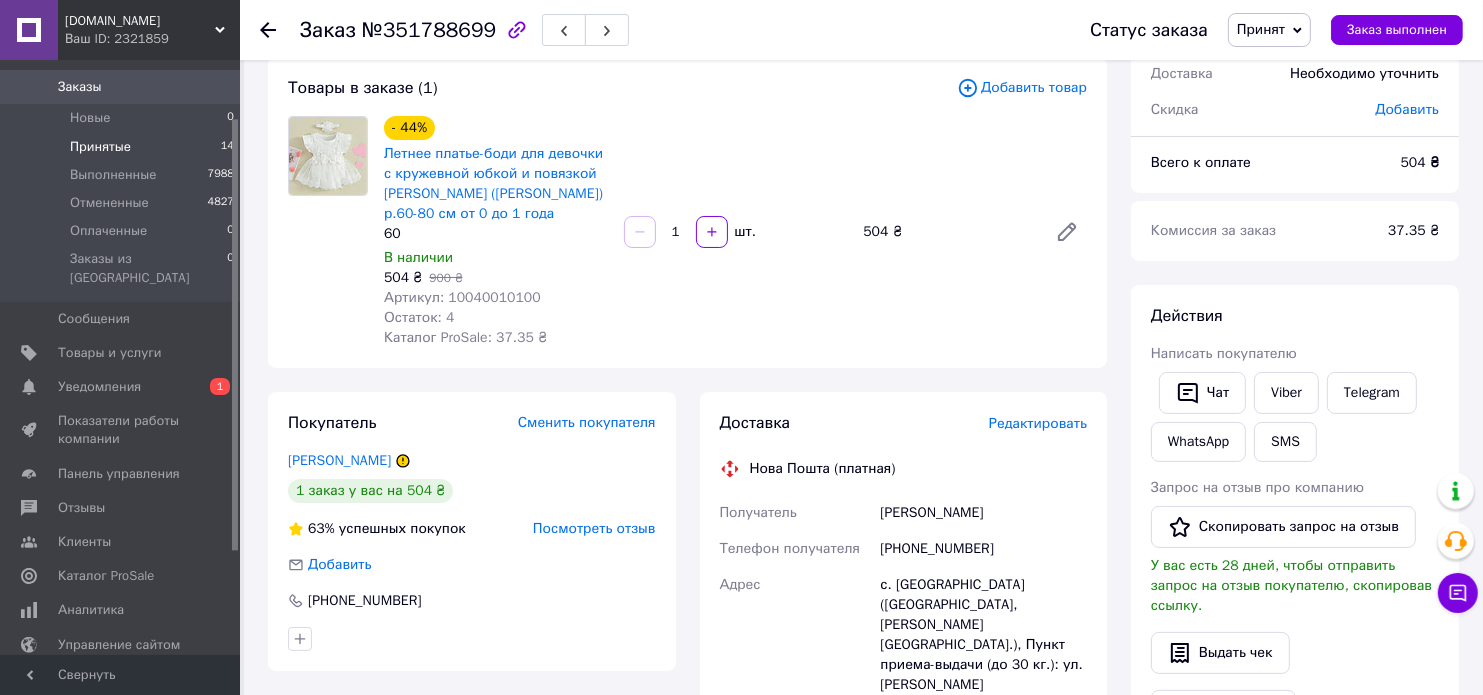 click on "Принятые" at bounding box center [100, 147] 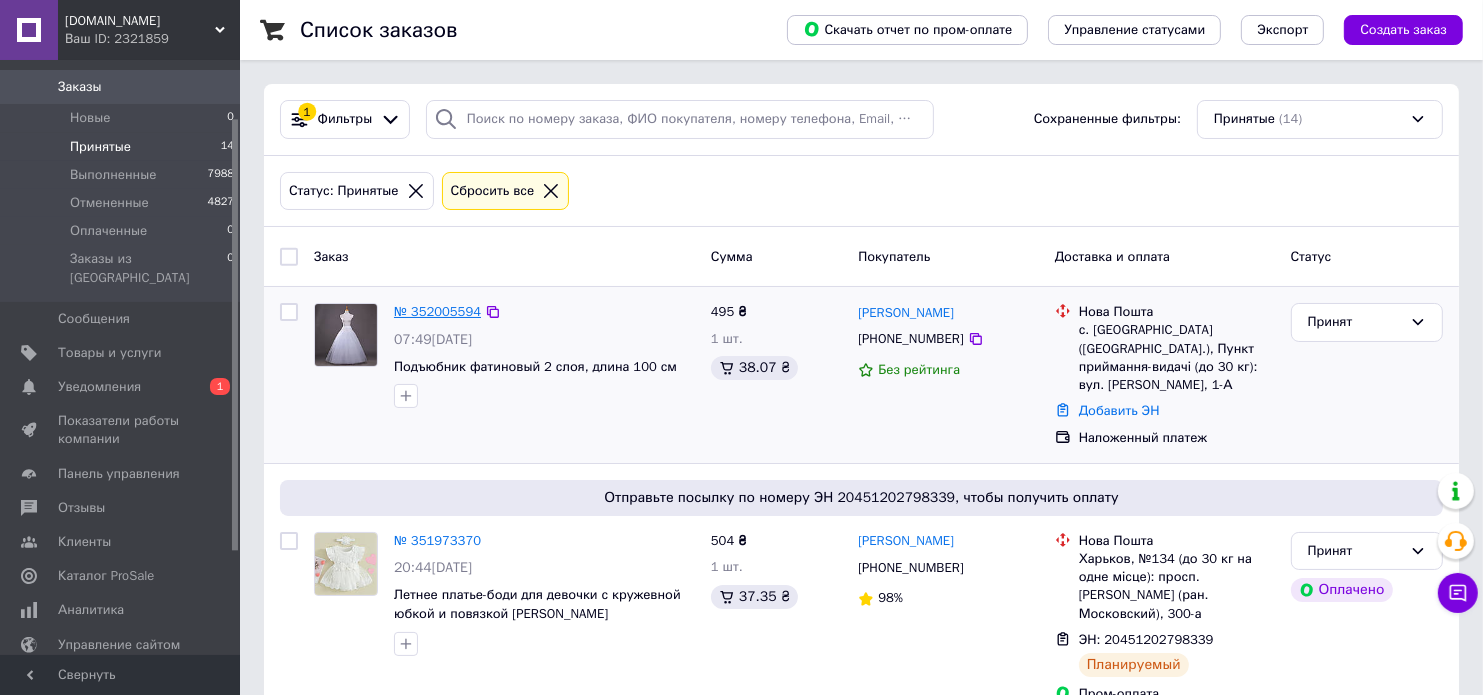 click on "№ 352005594" at bounding box center (437, 311) 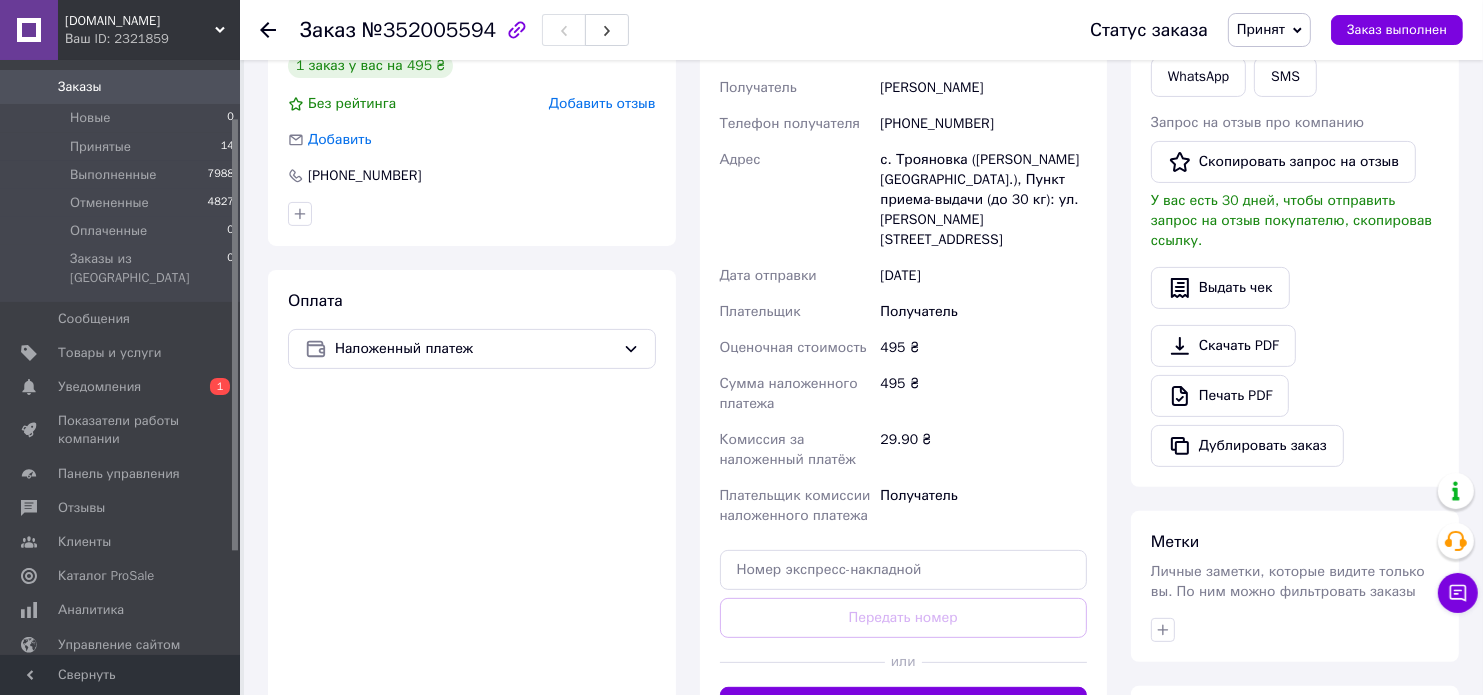 scroll, scrollTop: 520, scrollLeft: 0, axis: vertical 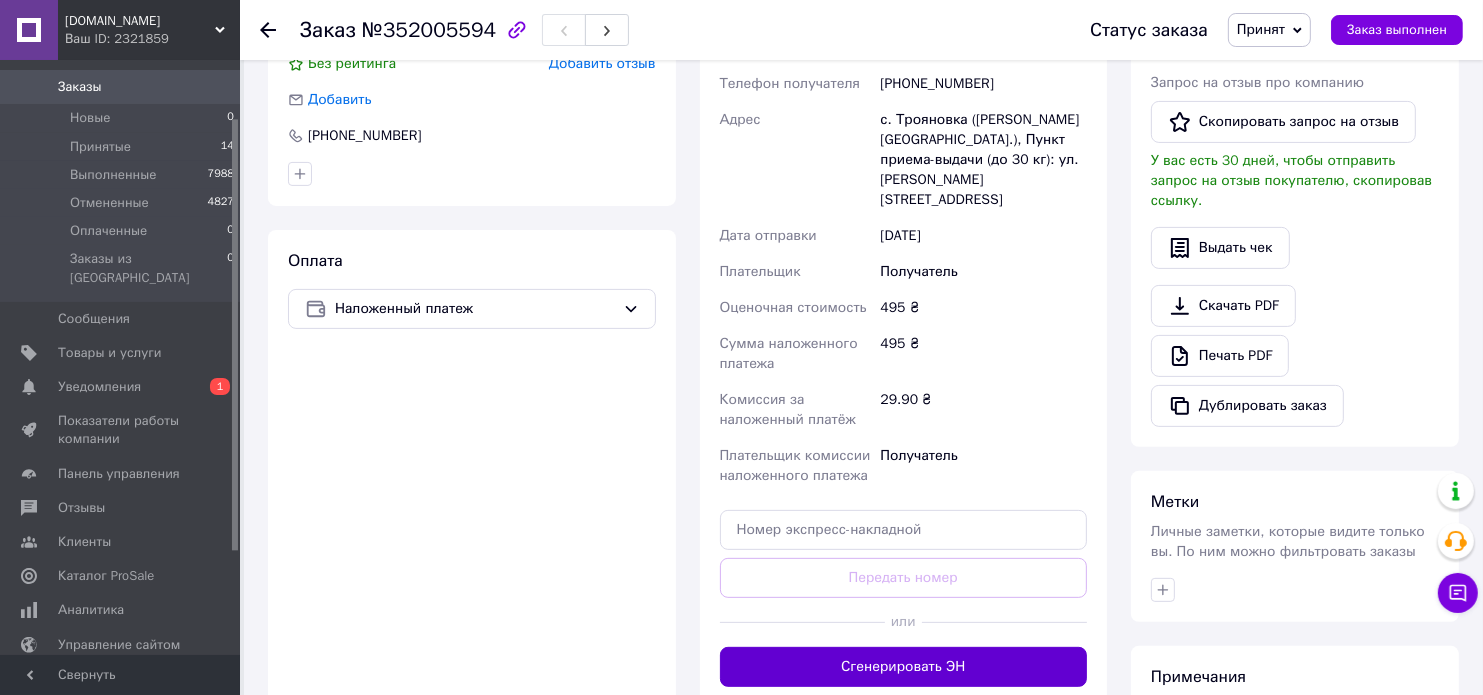 click on "Сгенерировать ЭН" at bounding box center [904, 667] 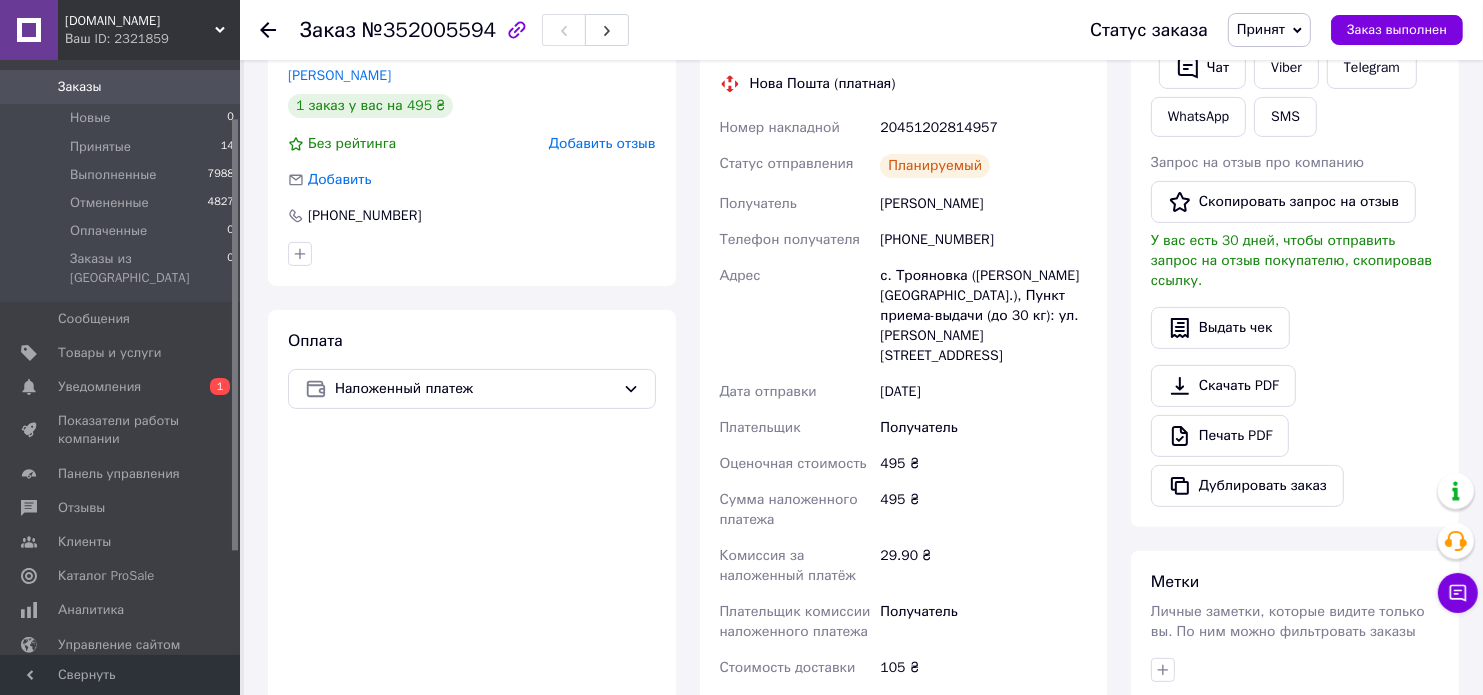 scroll, scrollTop: 400, scrollLeft: 0, axis: vertical 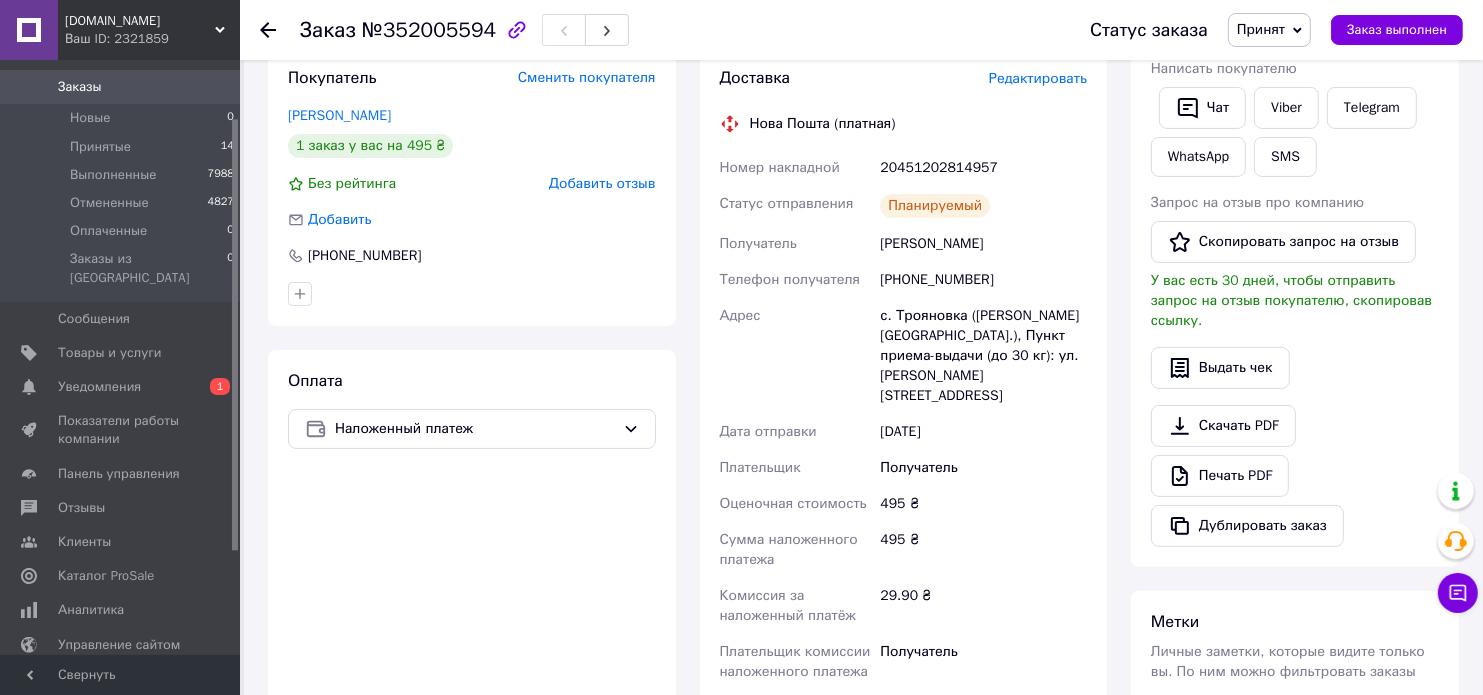 click on "20451202814957" at bounding box center (983, 168) 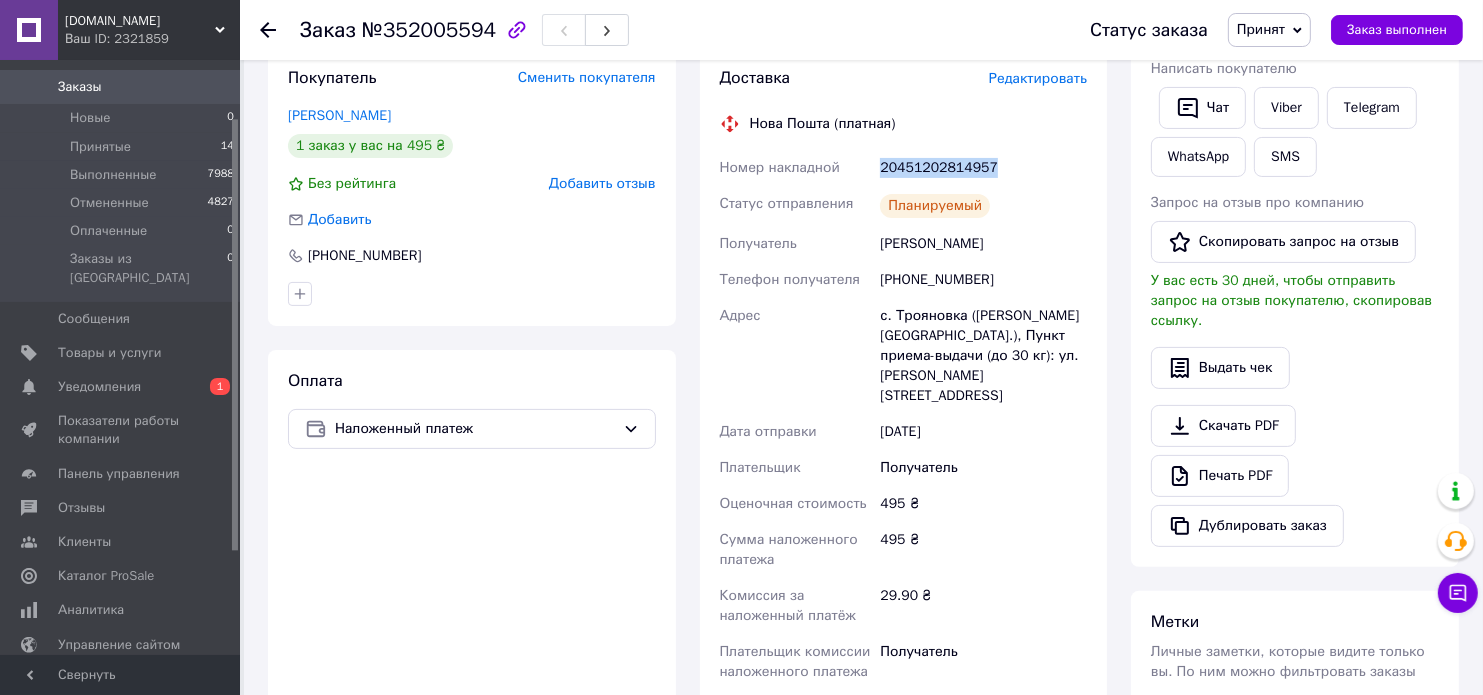 click on "20451202814957" at bounding box center [983, 168] 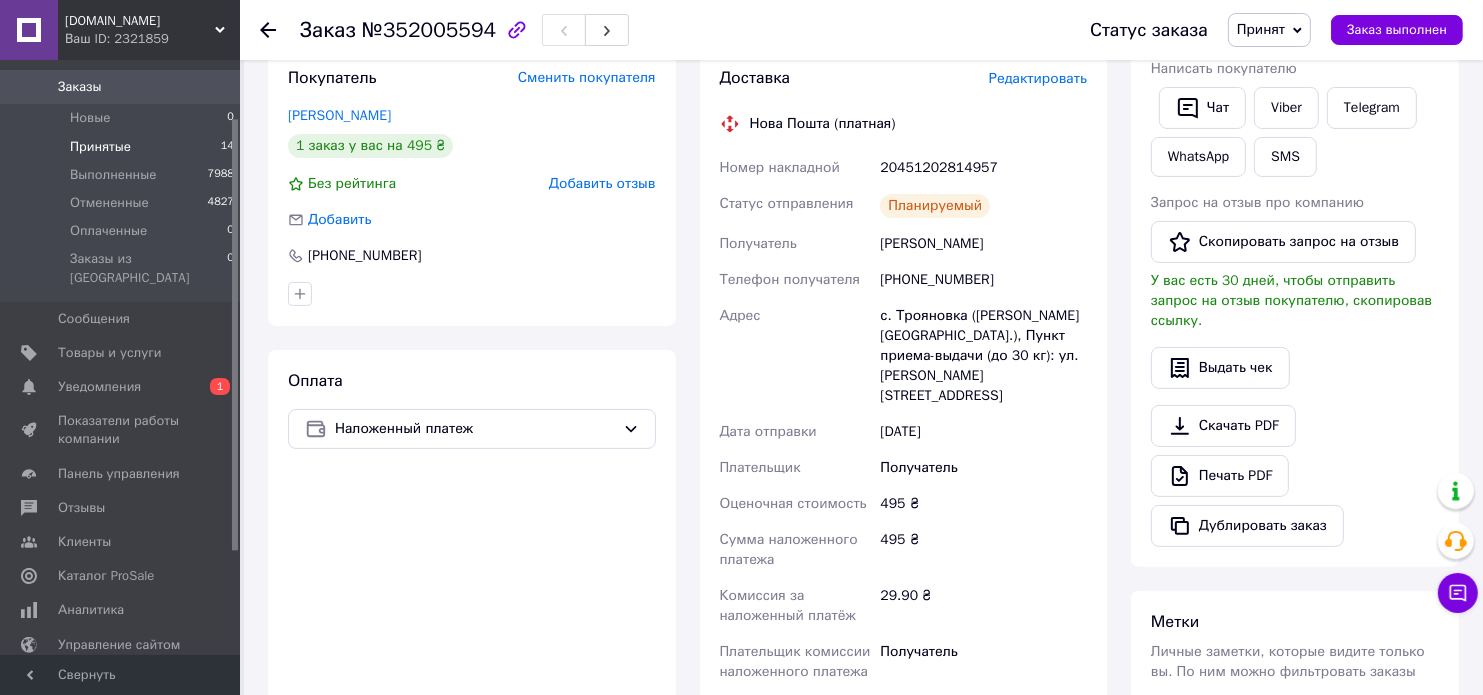click on "Принятые 14" at bounding box center [123, 147] 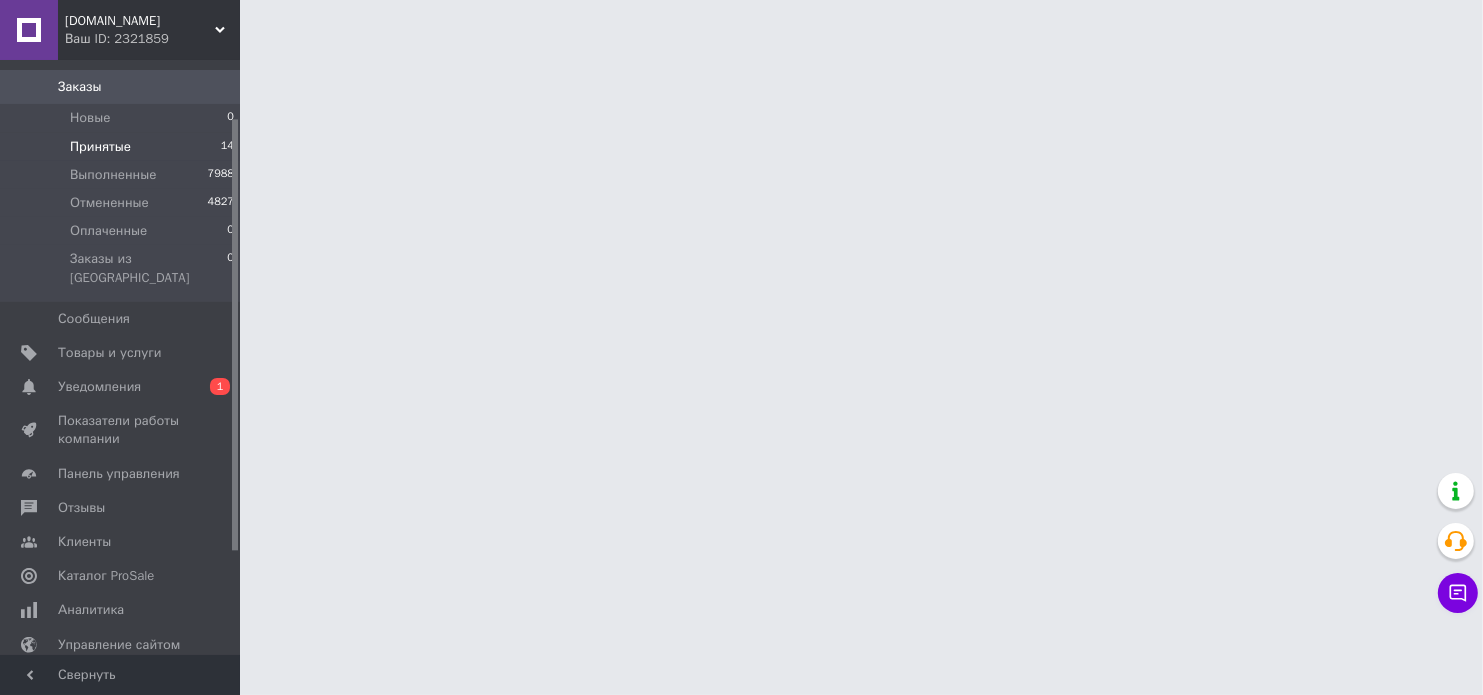 scroll, scrollTop: 0, scrollLeft: 0, axis: both 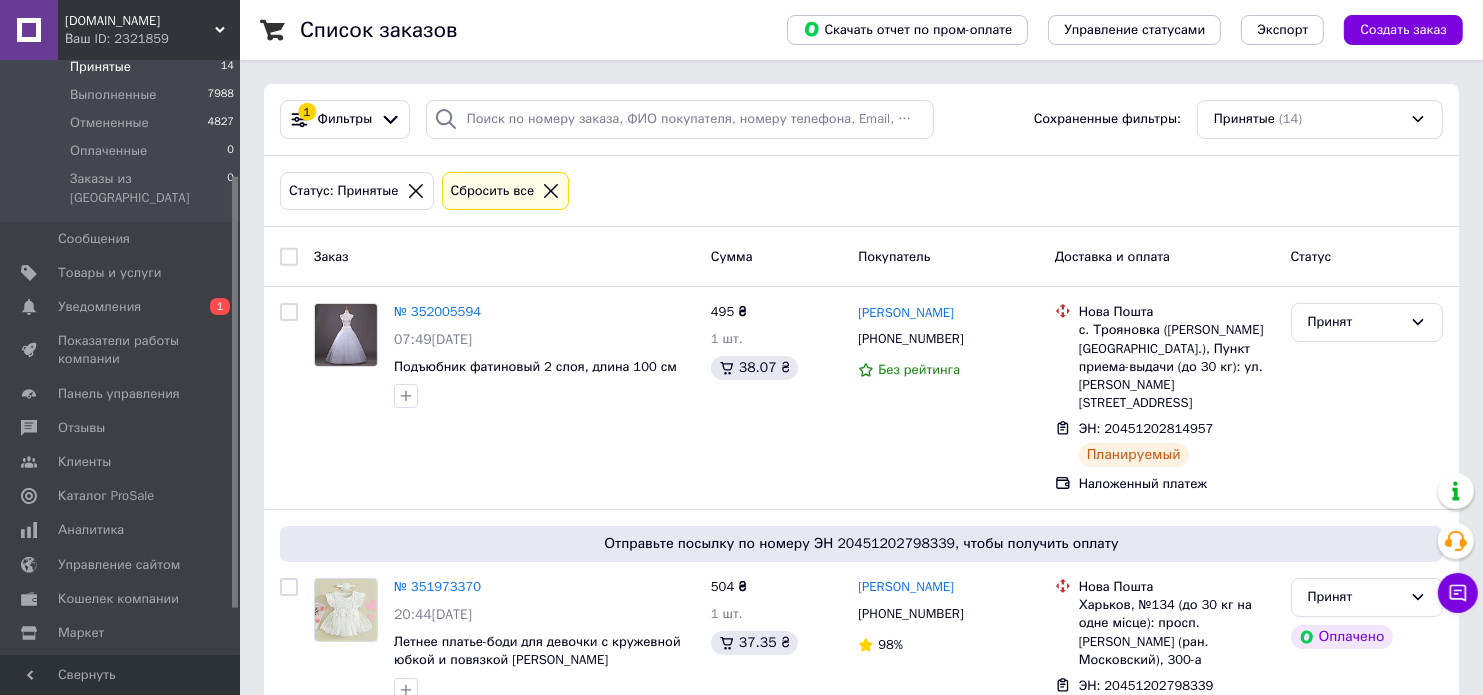 click on "Статус: Принятые Сбросить все" at bounding box center [861, 191] 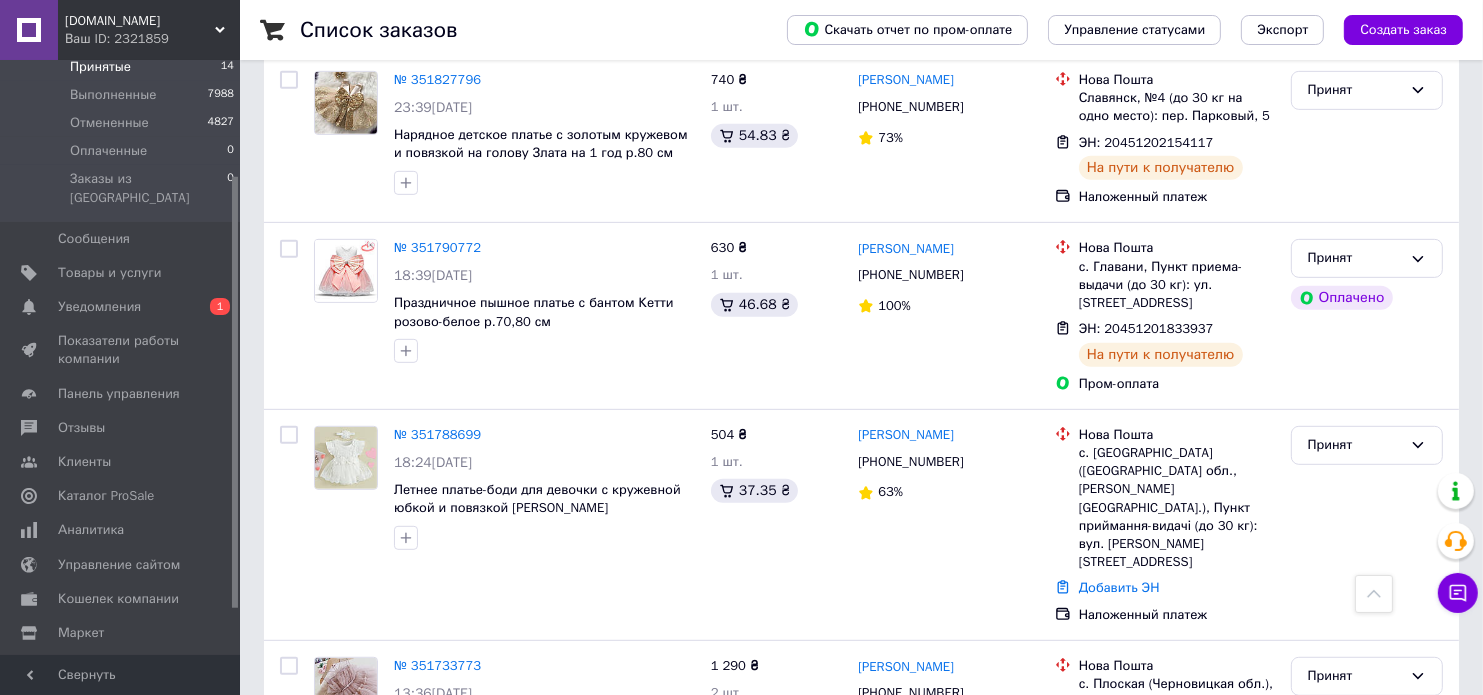 scroll, scrollTop: 920, scrollLeft: 0, axis: vertical 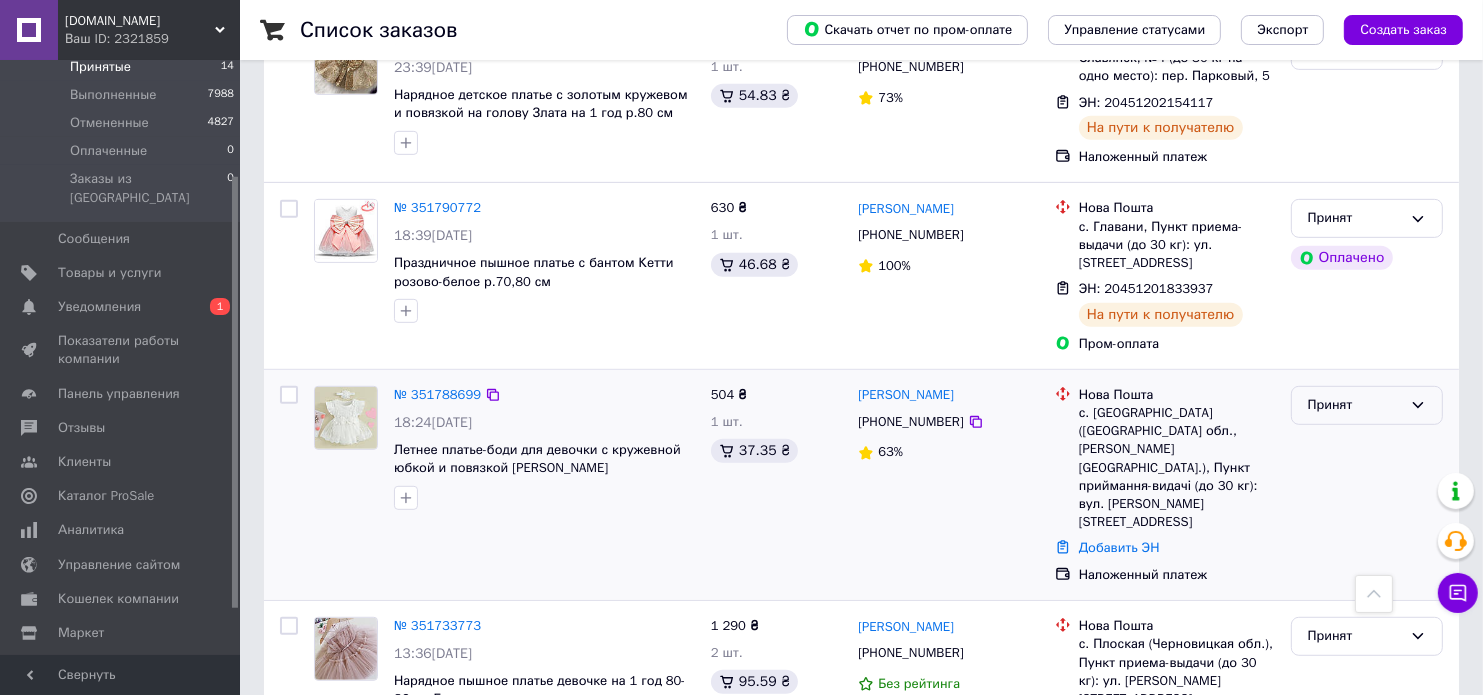 click on "Принят" at bounding box center (1355, 405) 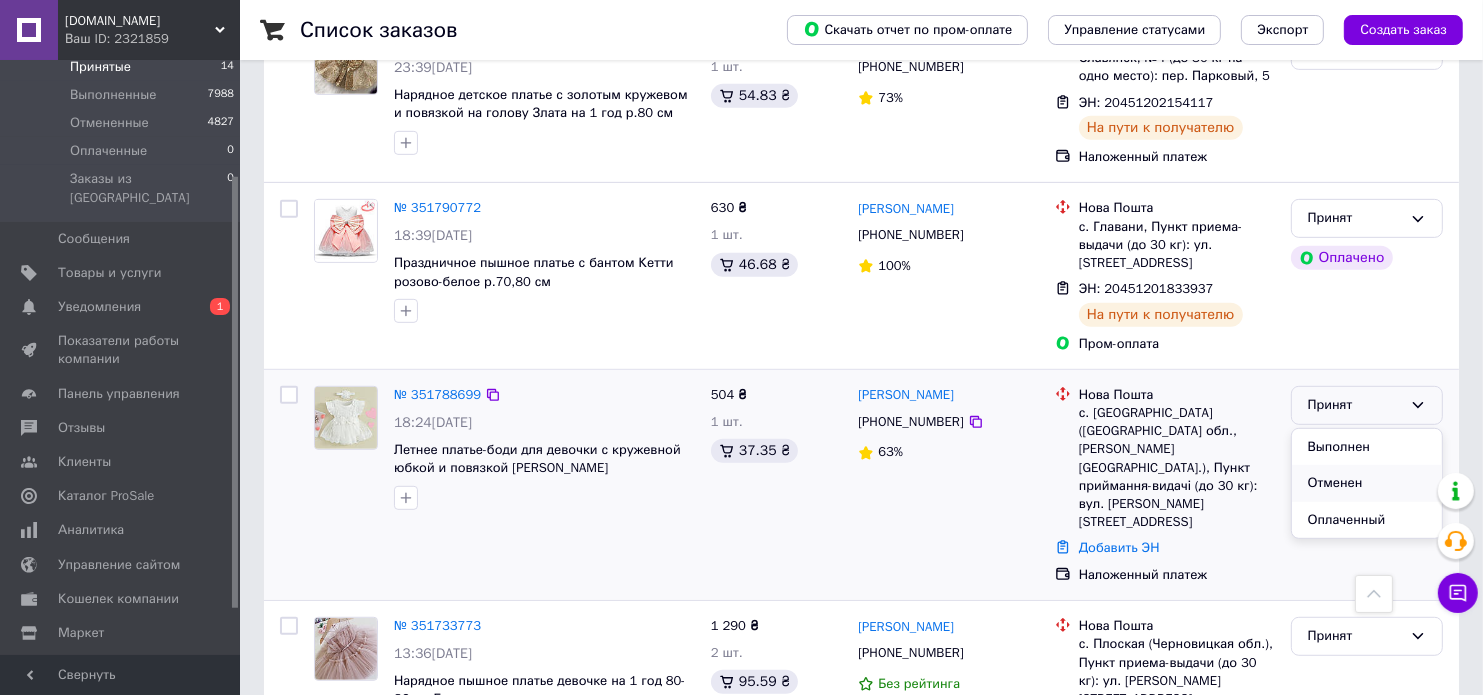 click on "Отменен" at bounding box center [1367, 483] 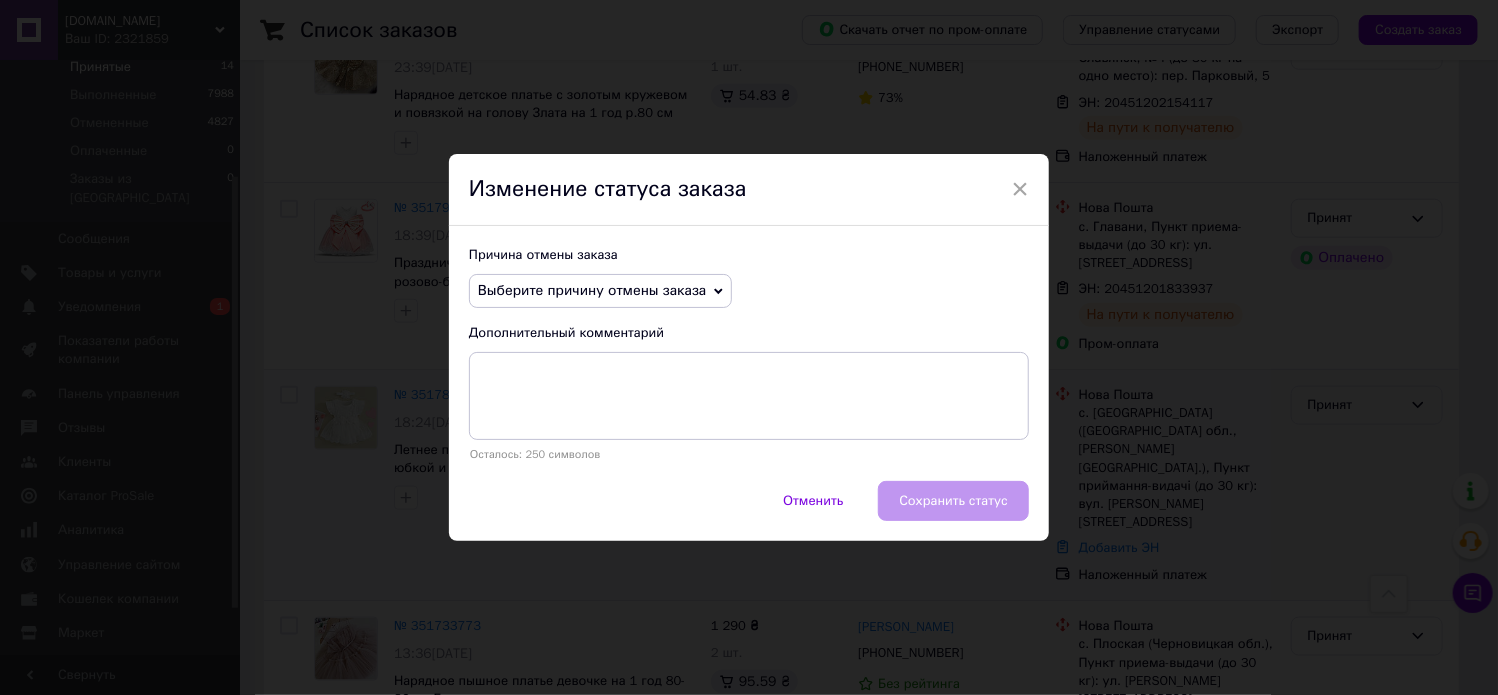 click on "Выберите причину отмены заказа" at bounding box center (592, 290) 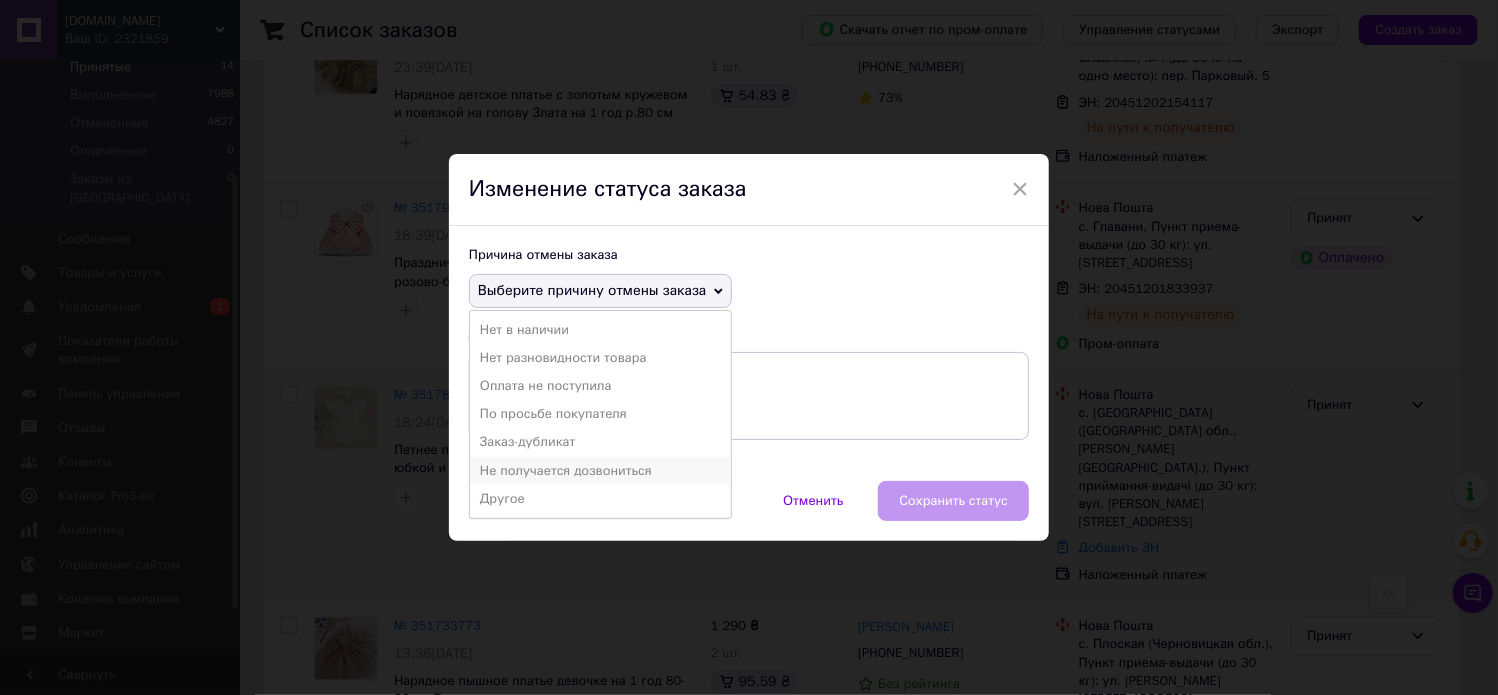 click on "Не получается дозвониться" at bounding box center [600, 471] 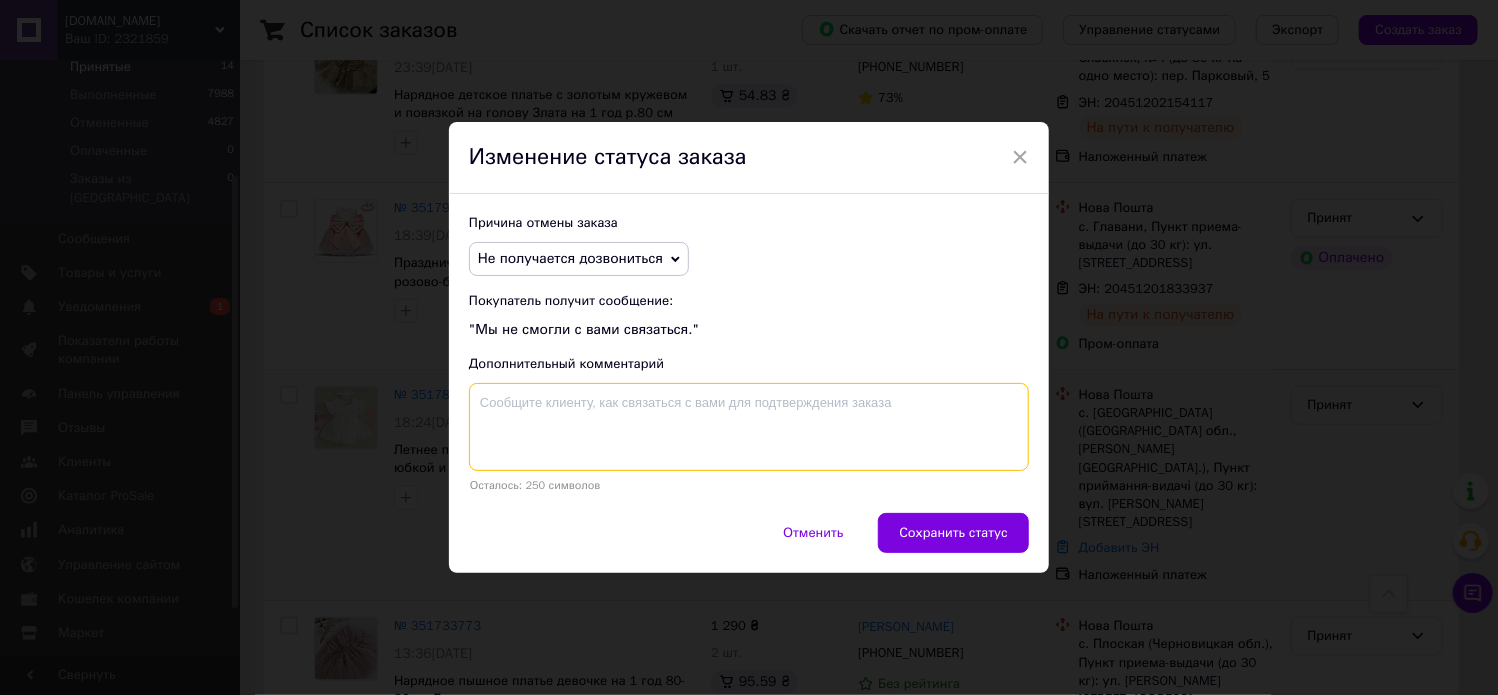 click at bounding box center (749, 427) 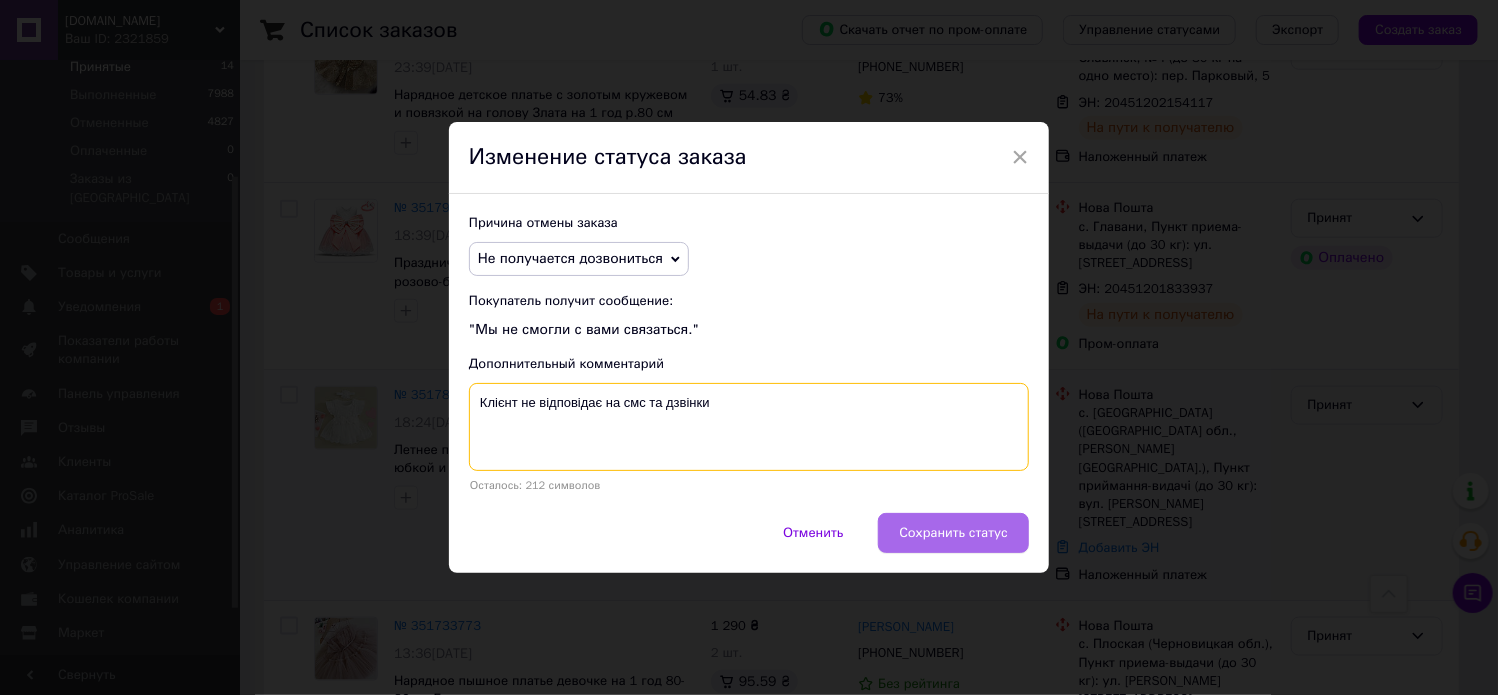 type on "Клієнт не відповідає на смс та дзвінки" 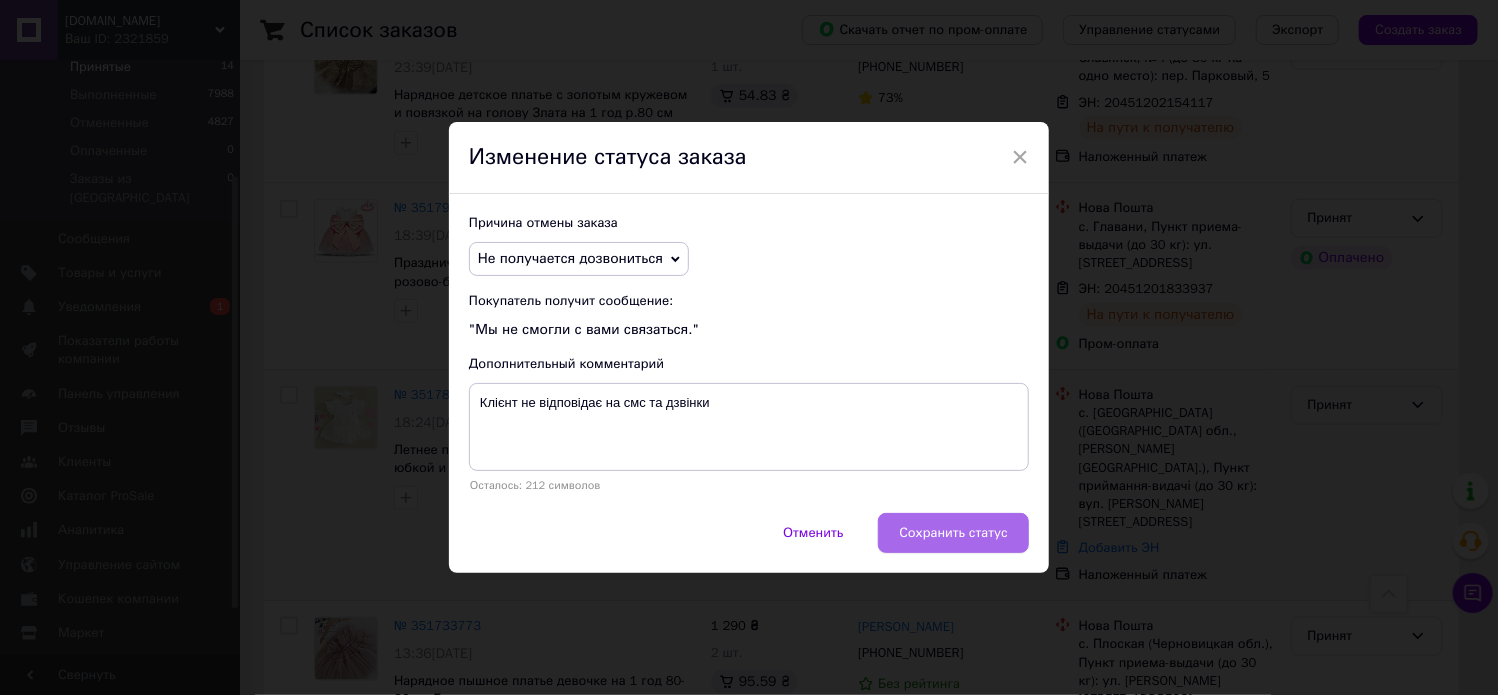 click on "Сохранить статус" at bounding box center (953, 533) 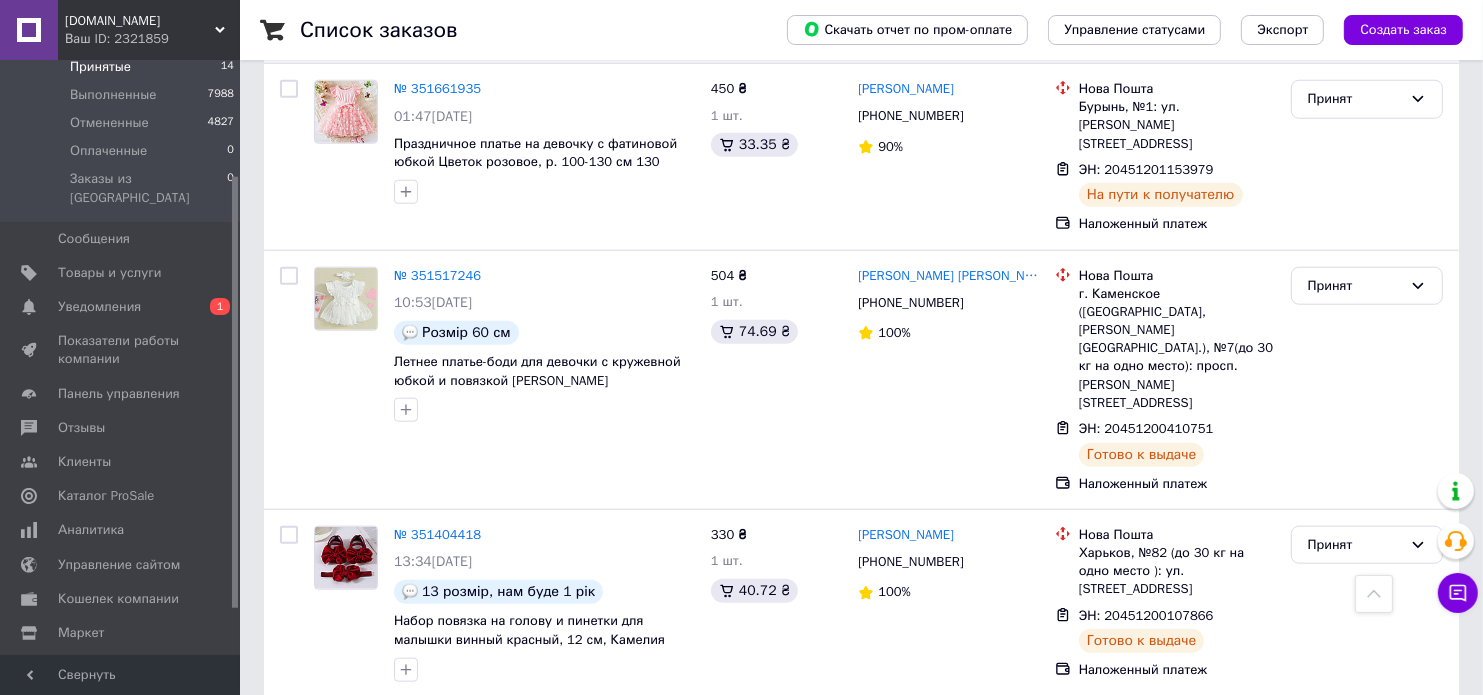 scroll, scrollTop: 2120, scrollLeft: 0, axis: vertical 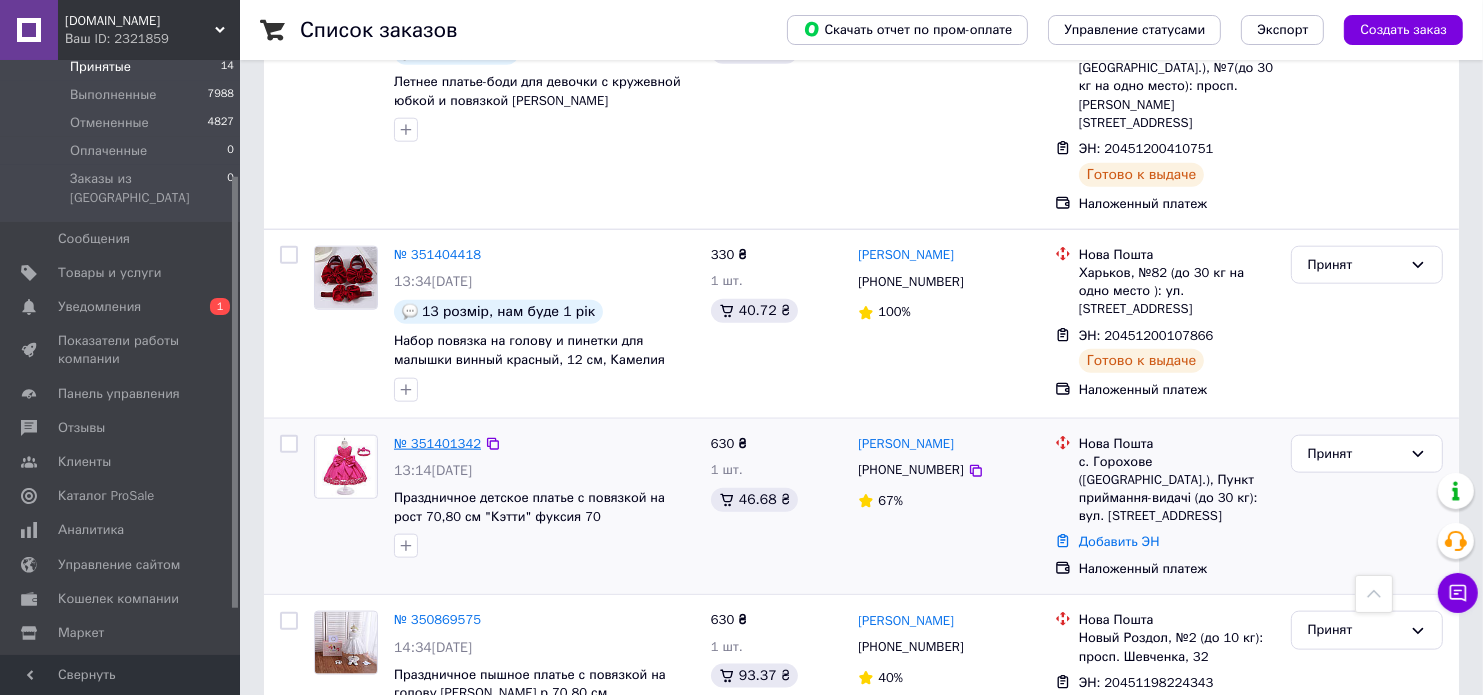 click on "№ 351401342" at bounding box center [437, 443] 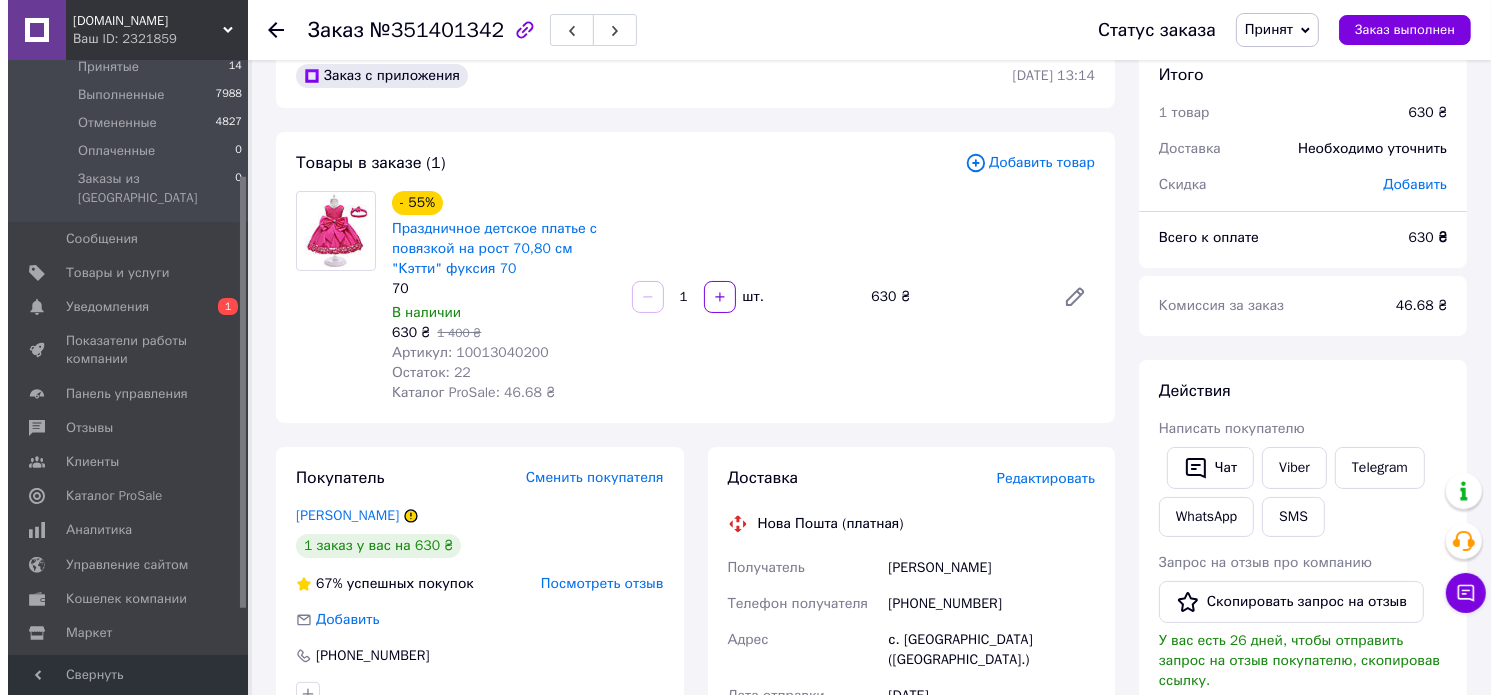 scroll, scrollTop: 0, scrollLeft: 0, axis: both 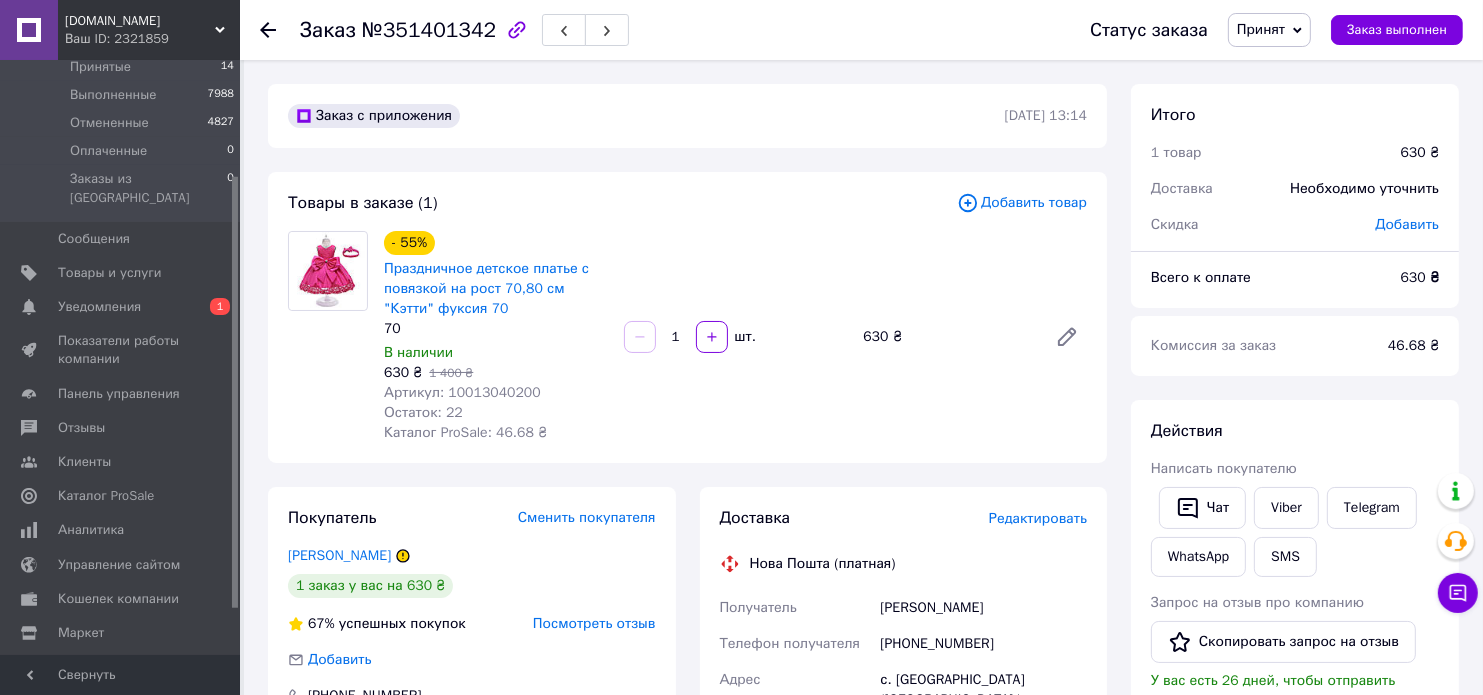 click on "Принят" at bounding box center [1269, 30] 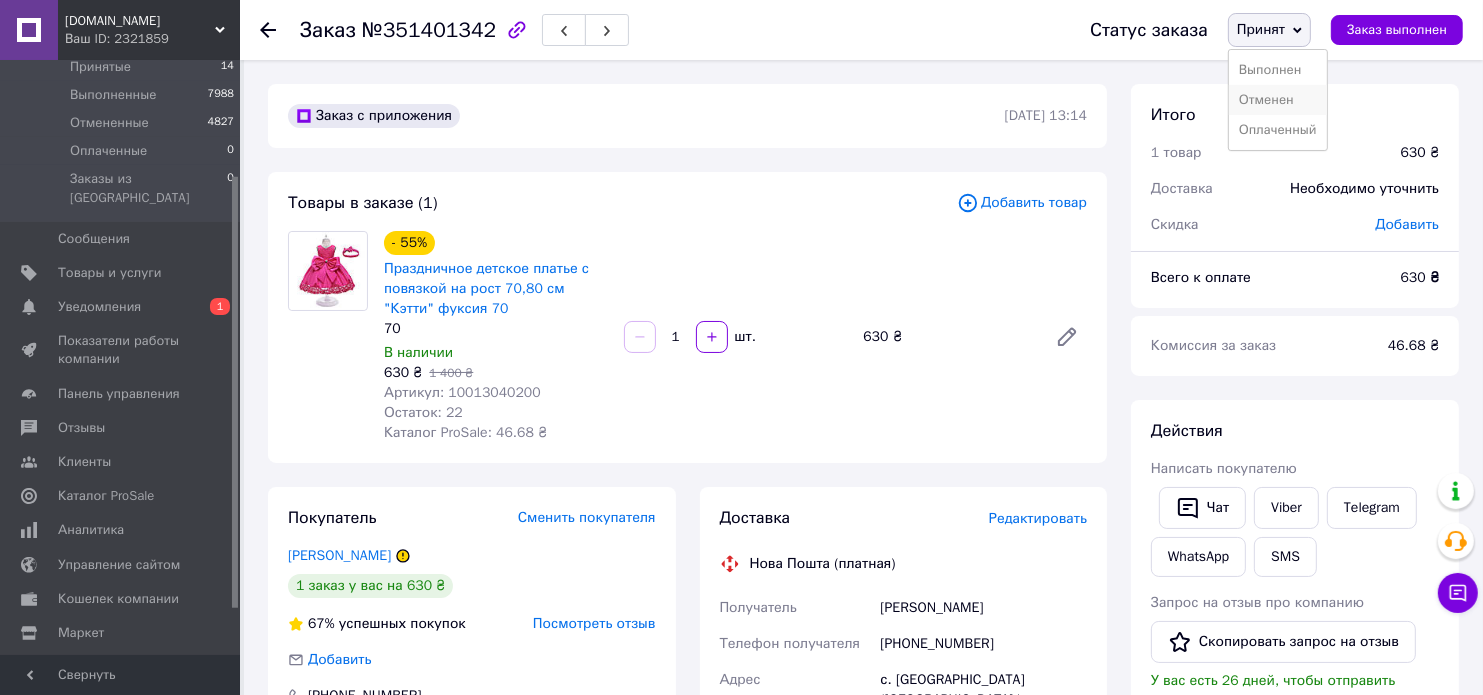 click on "Отменен" at bounding box center (1278, 100) 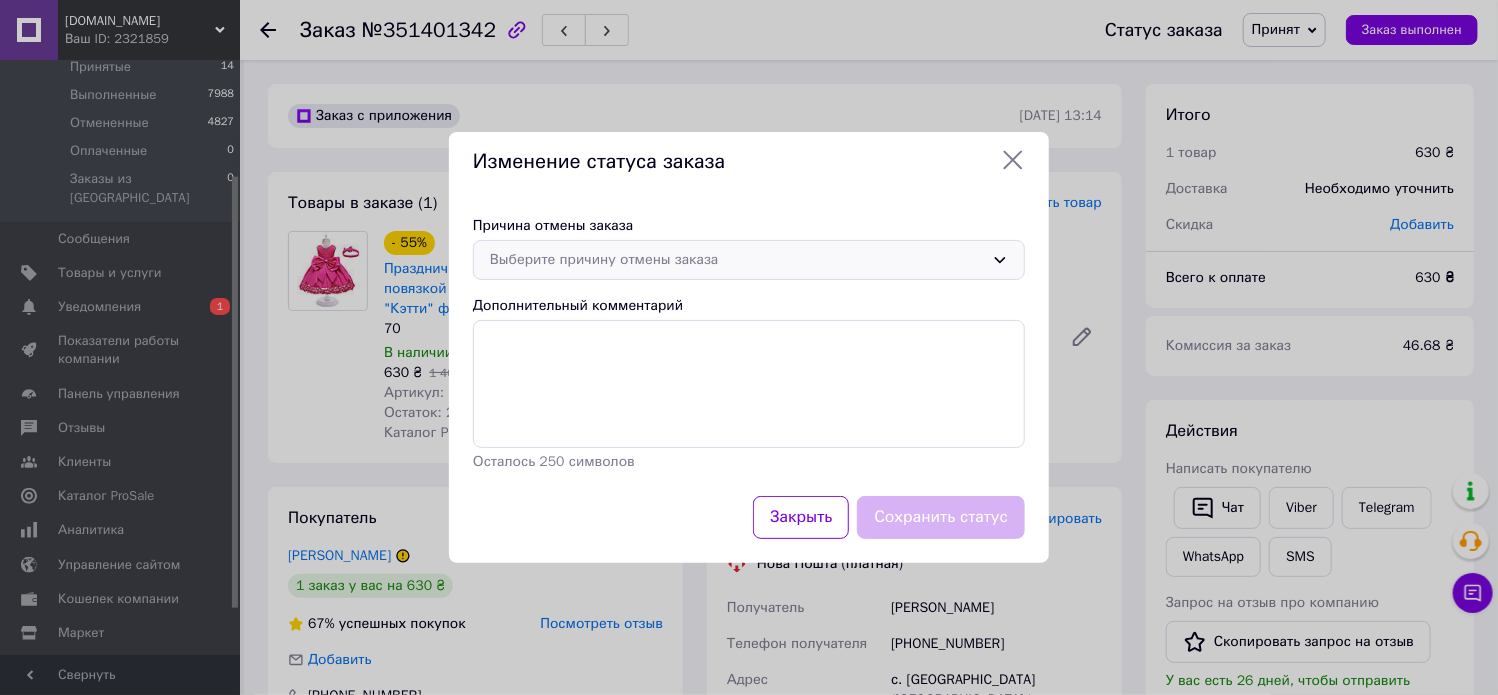 click on "Выберите причину отмены заказа" at bounding box center [737, 260] 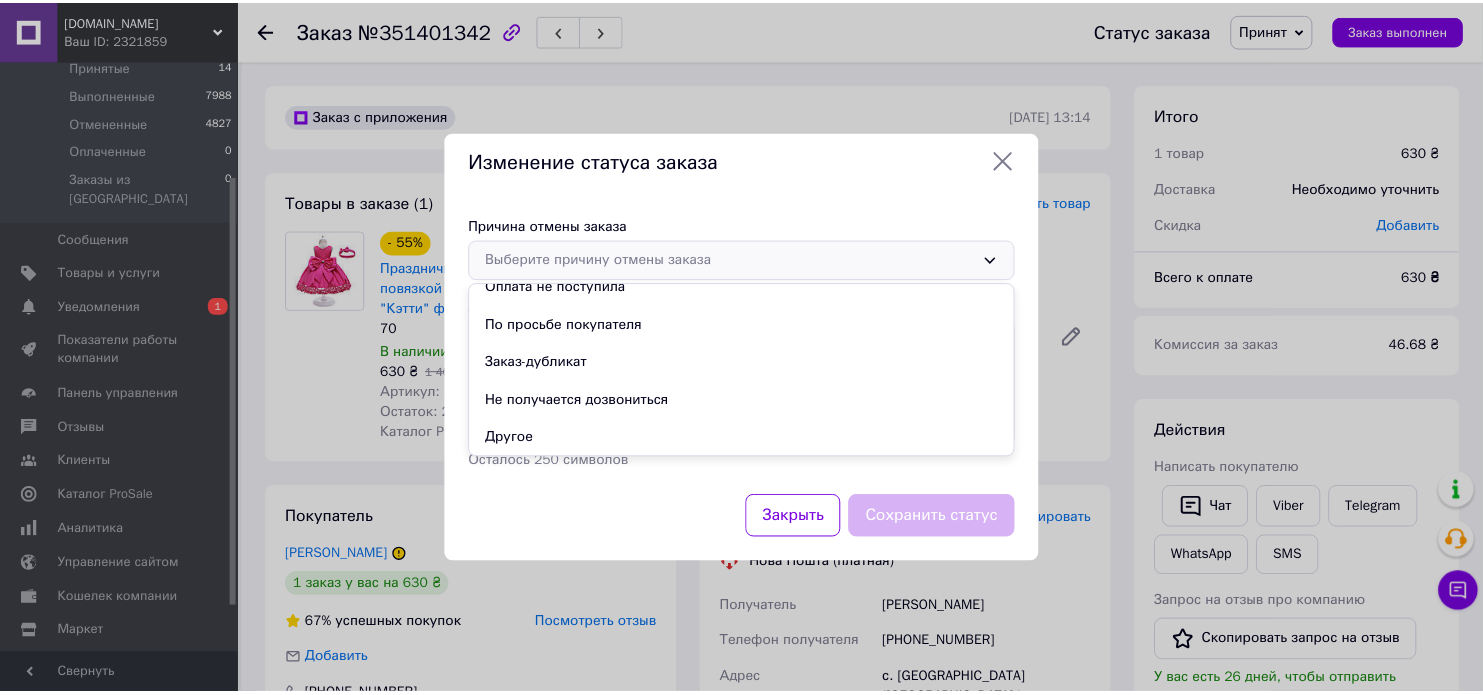 scroll, scrollTop: 93, scrollLeft: 0, axis: vertical 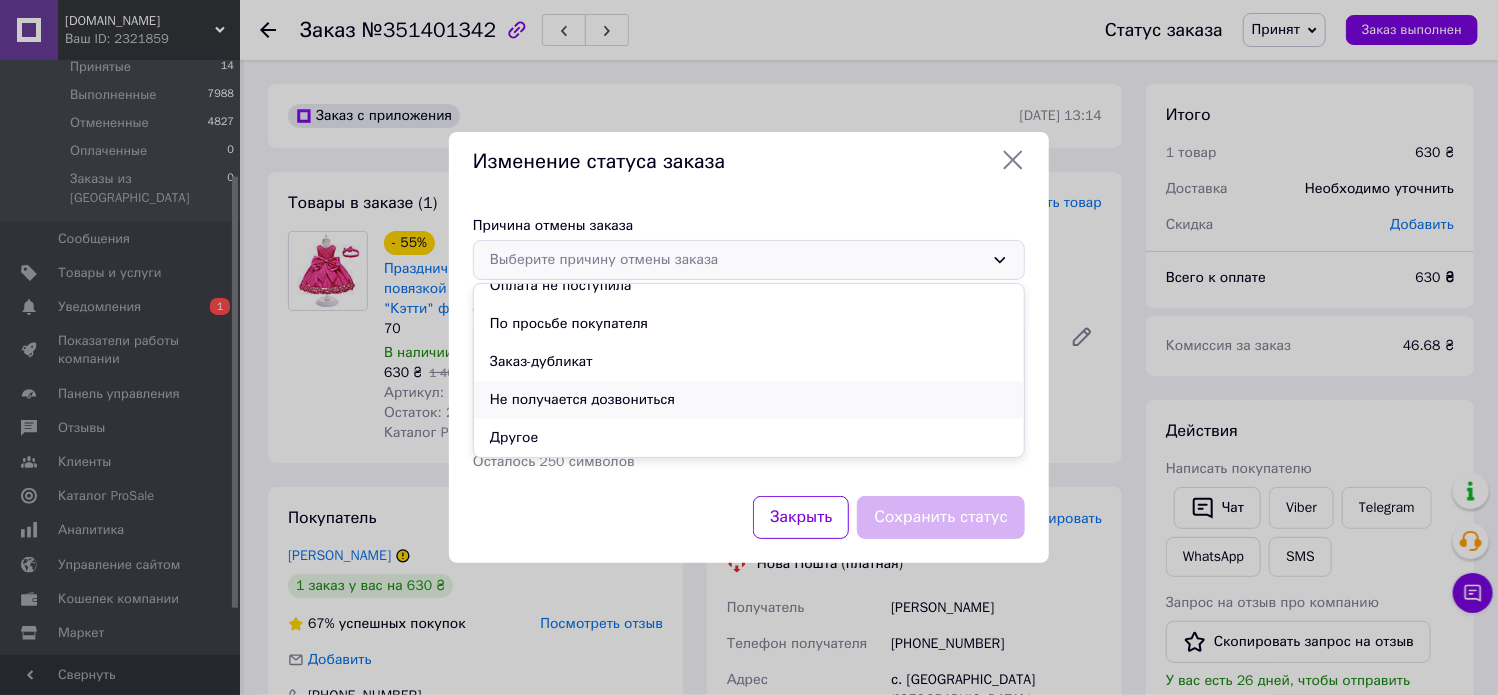 click on "Не получается дозвониться" at bounding box center [749, 400] 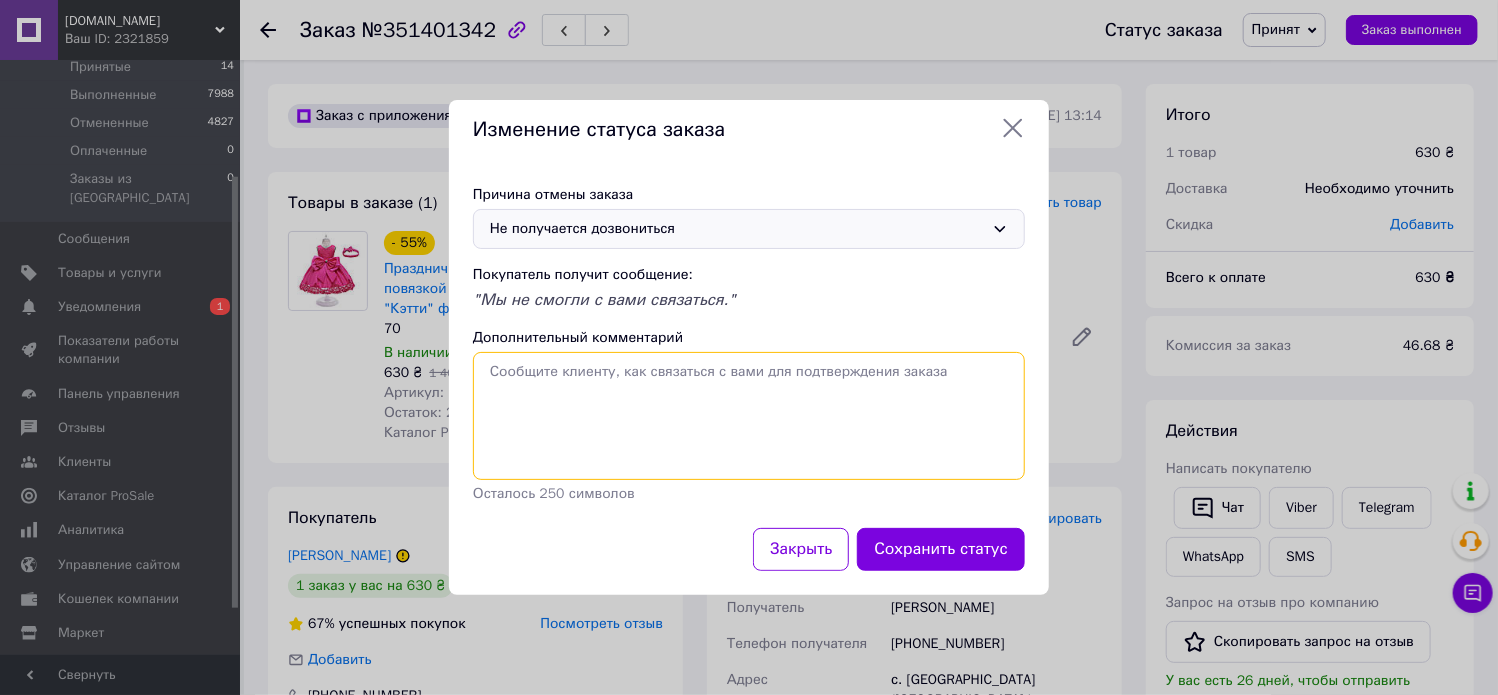click on "Дополнительный комментарий" at bounding box center [749, 416] 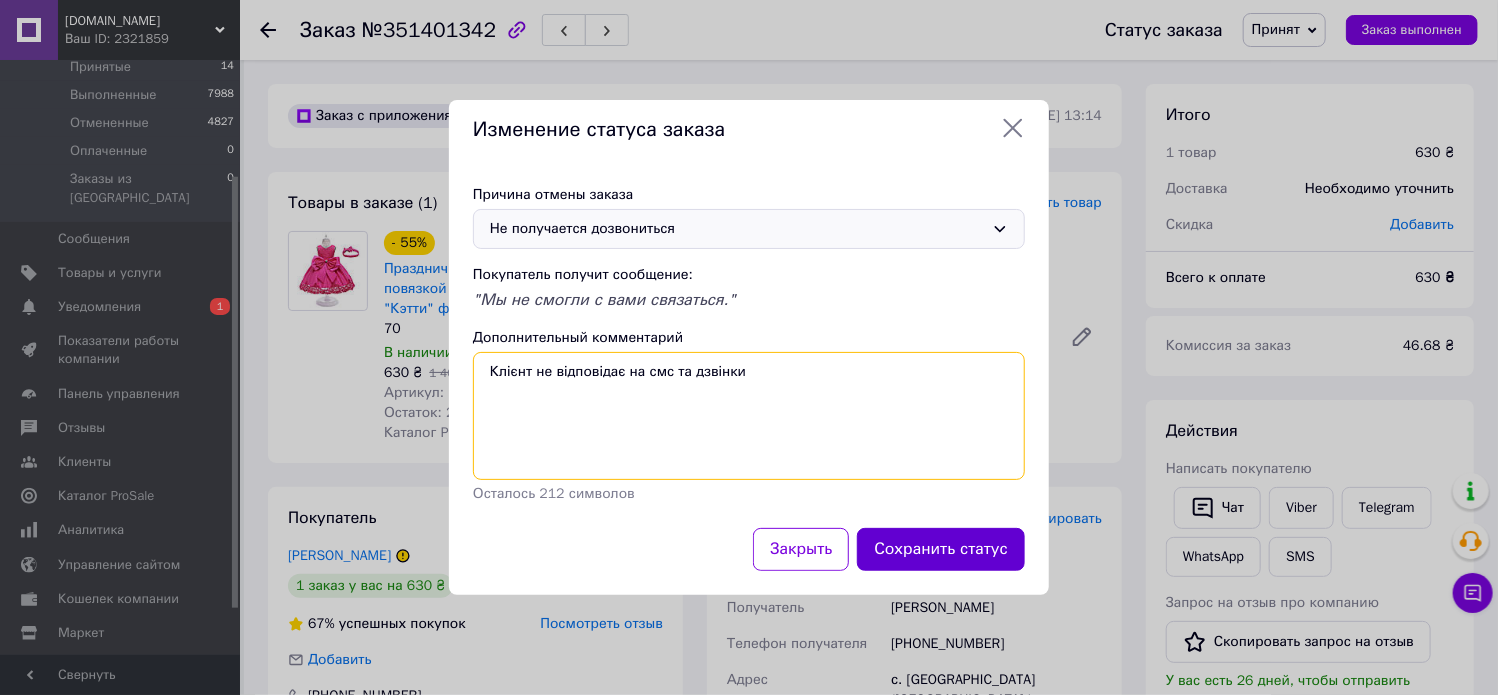type on "Клієнт не відповідає на смс та дзвінки" 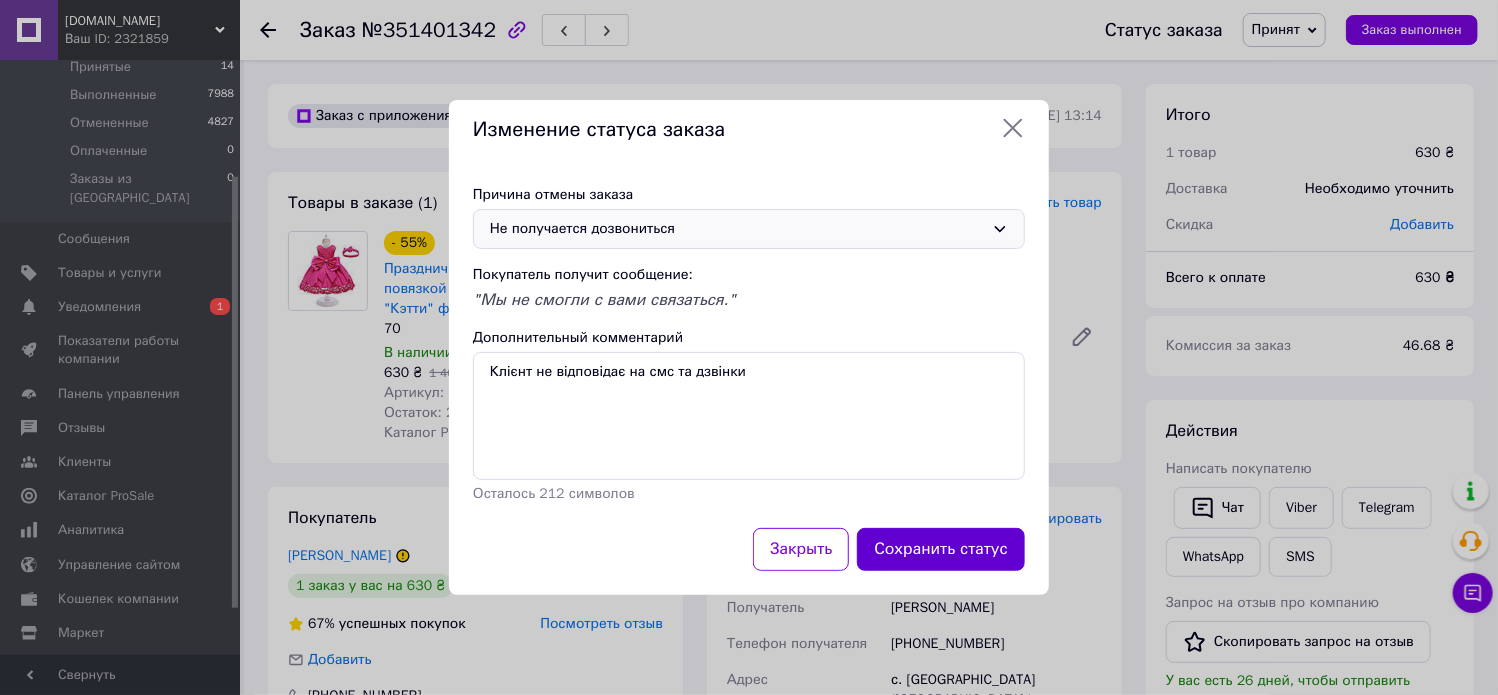 click on "Сохранить статус" at bounding box center [941, 549] 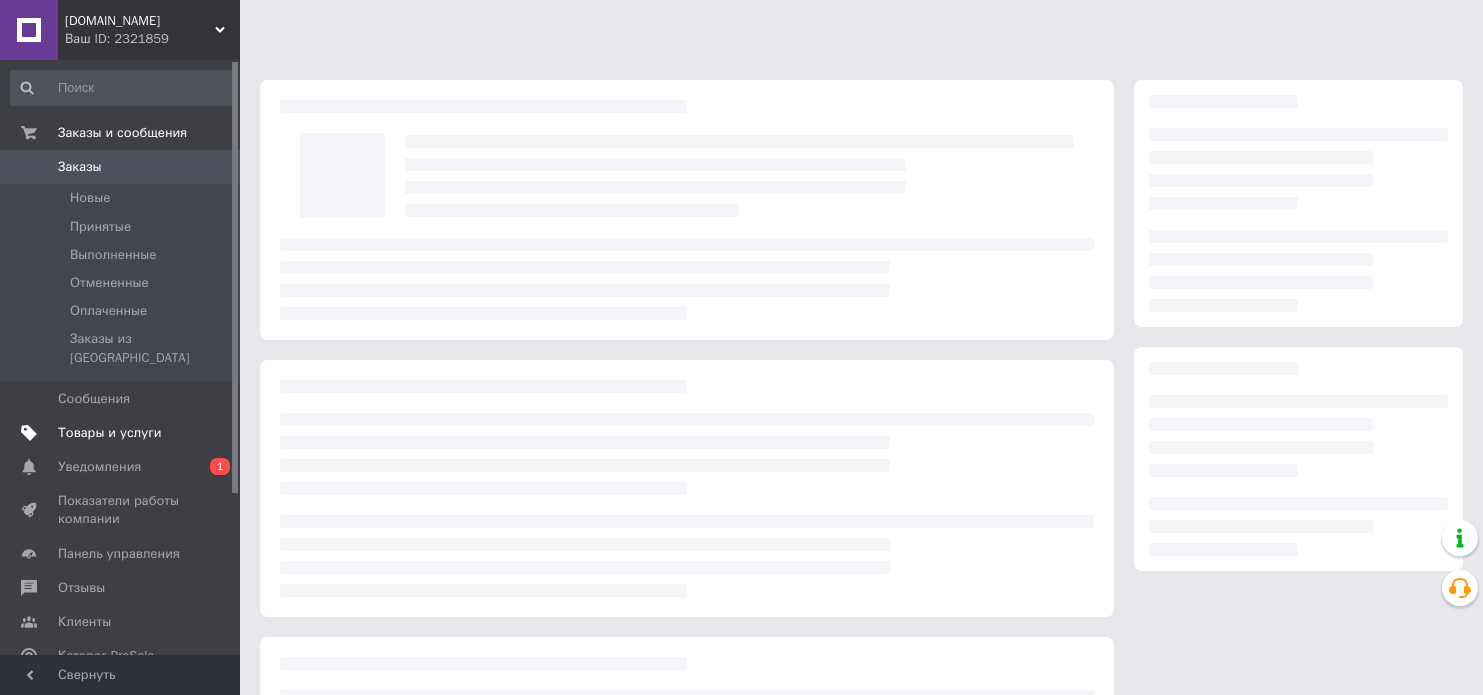 scroll, scrollTop: 0, scrollLeft: 0, axis: both 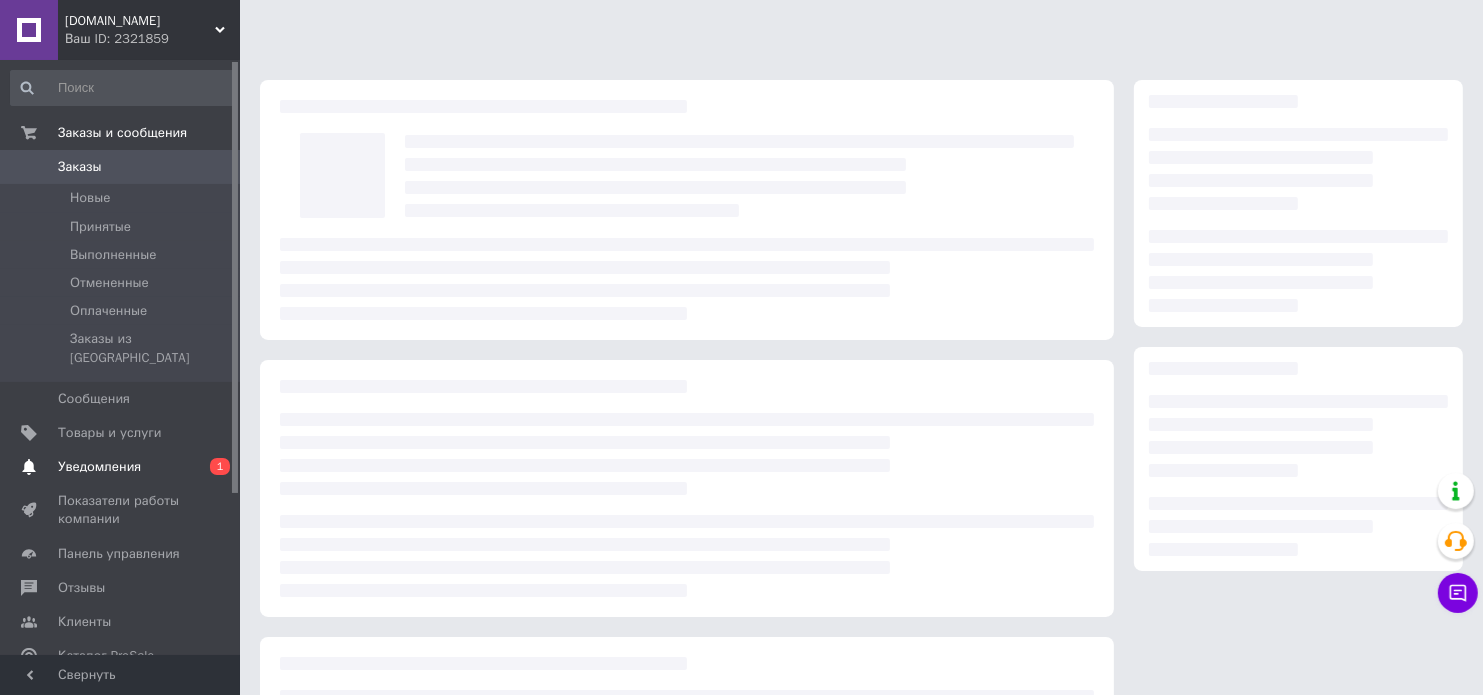 click on "Уведомления" at bounding box center (99, 467) 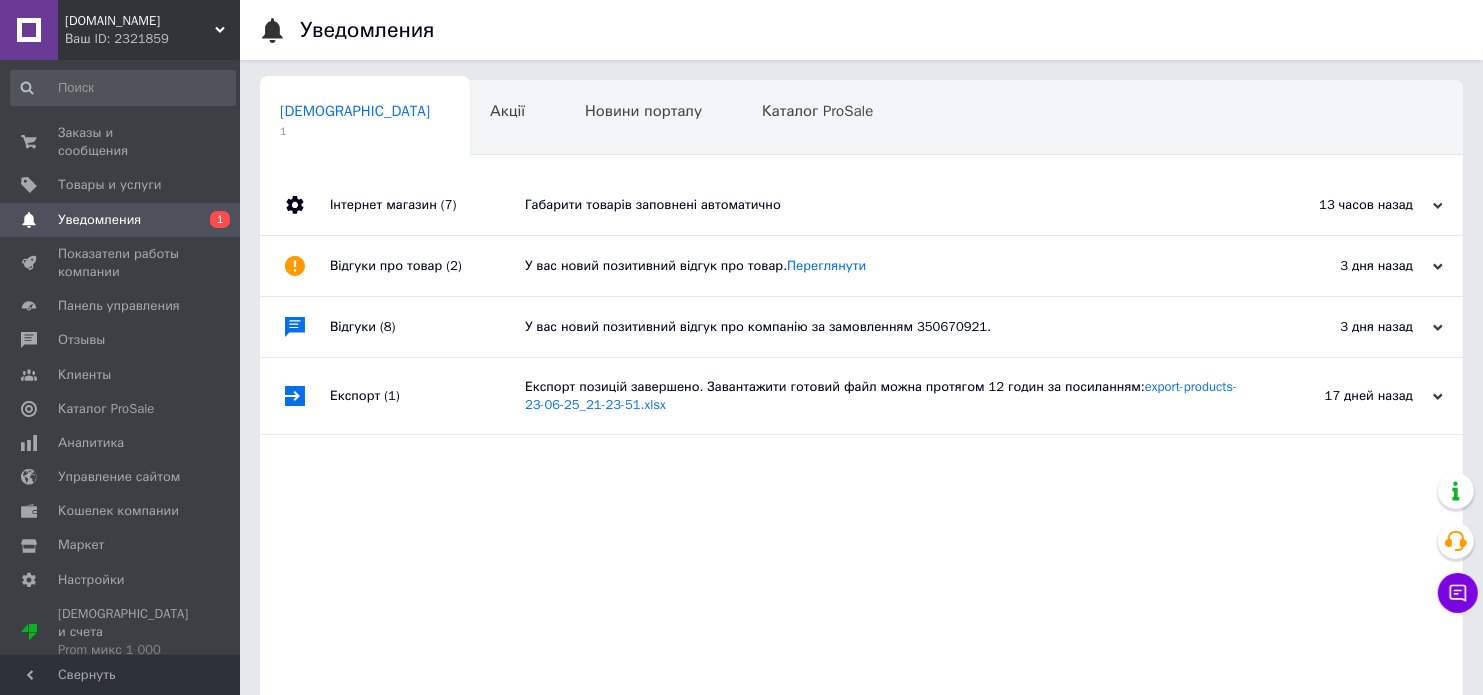 click on "Габарити товарів заповнені автоматично" at bounding box center [884, 205] 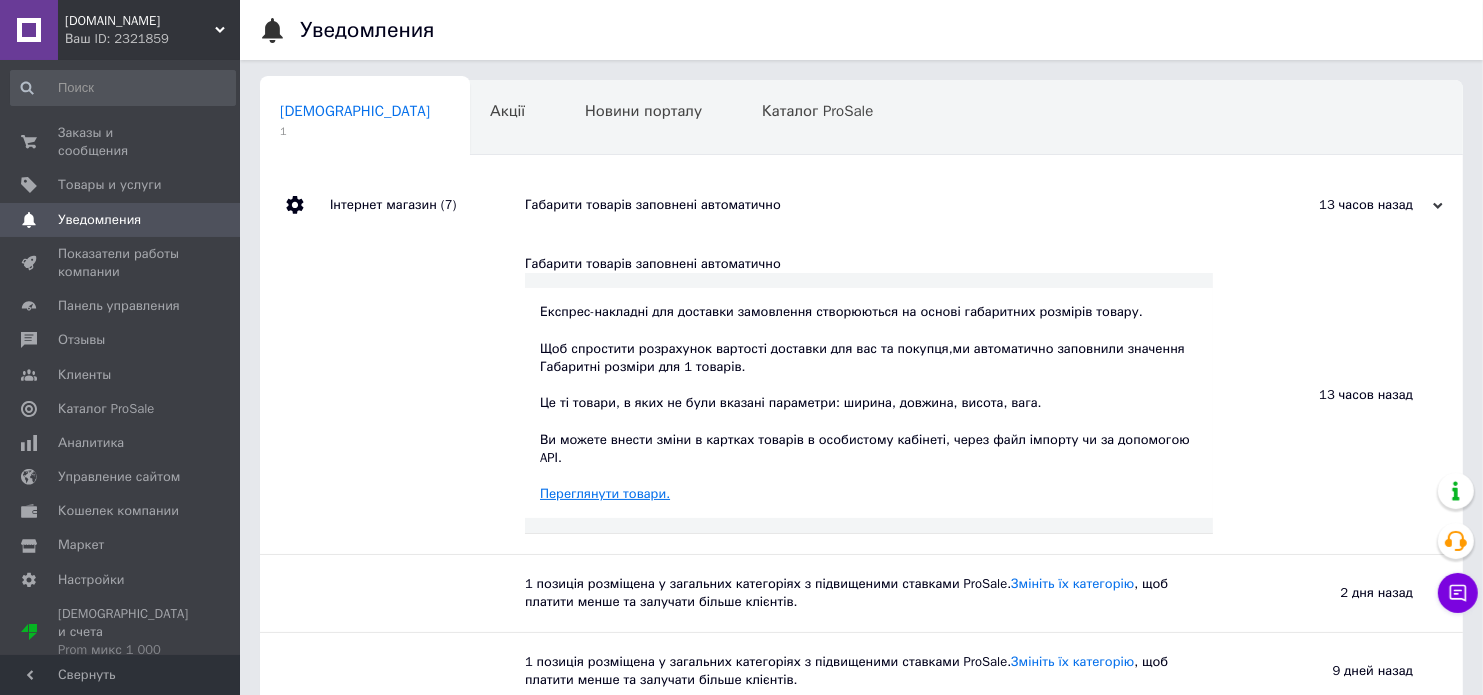 click on "Переглянути товари." at bounding box center (605, 493) 